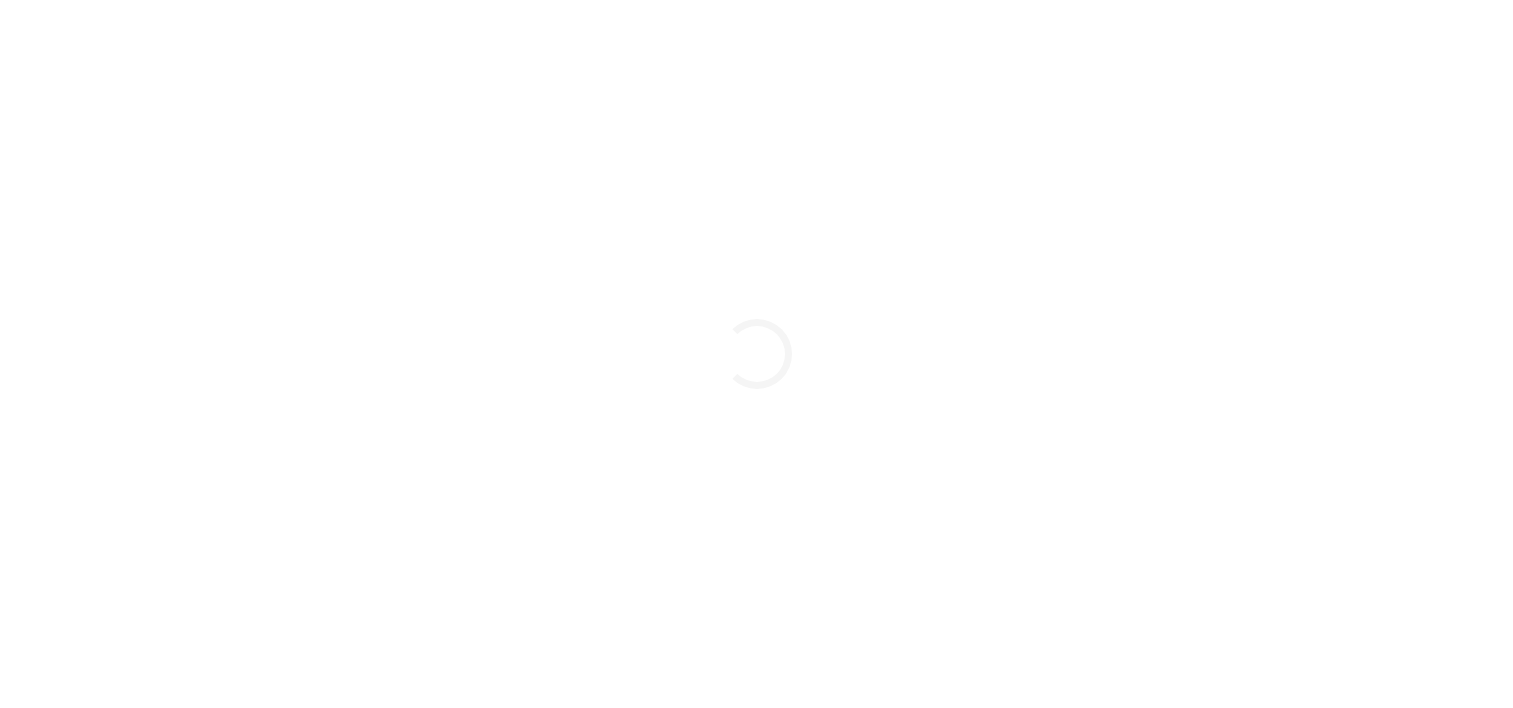 scroll, scrollTop: 0, scrollLeft: 0, axis: both 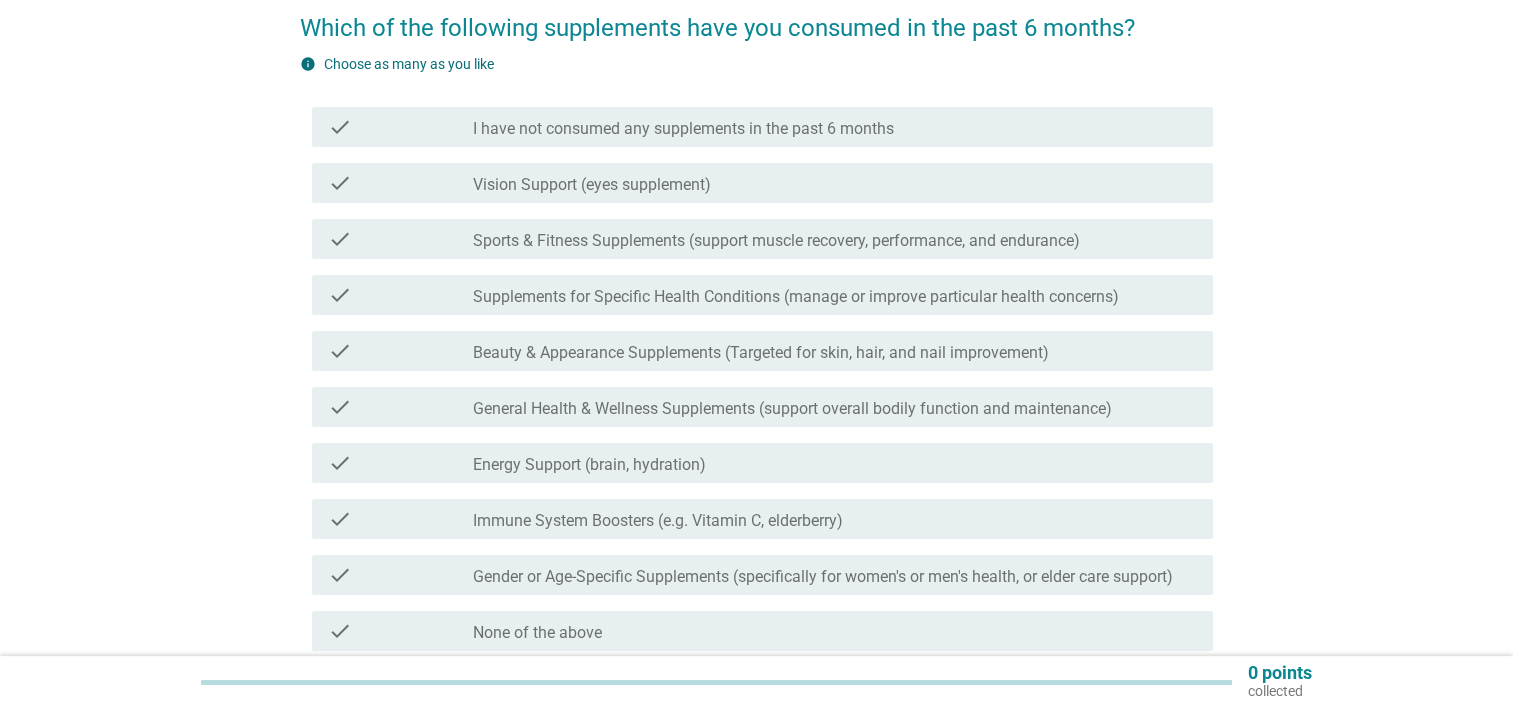 click on "check_box_outline_blank Vision Support (eyes supplement)" at bounding box center (835, 183) 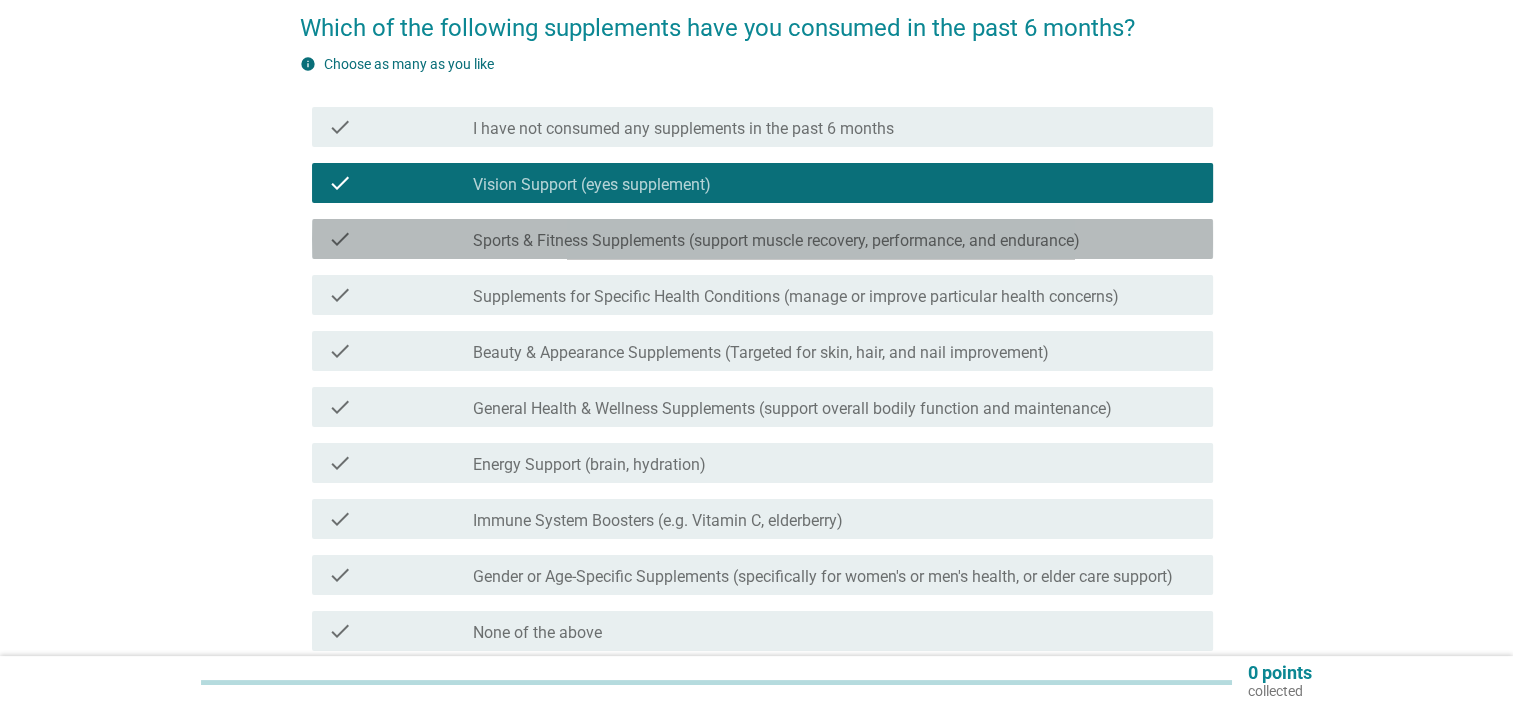click on "check_box_outline_blank Sports & Fitness Supplements (support muscle recovery, performance, and endurance)" at bounding box center (835, 239) 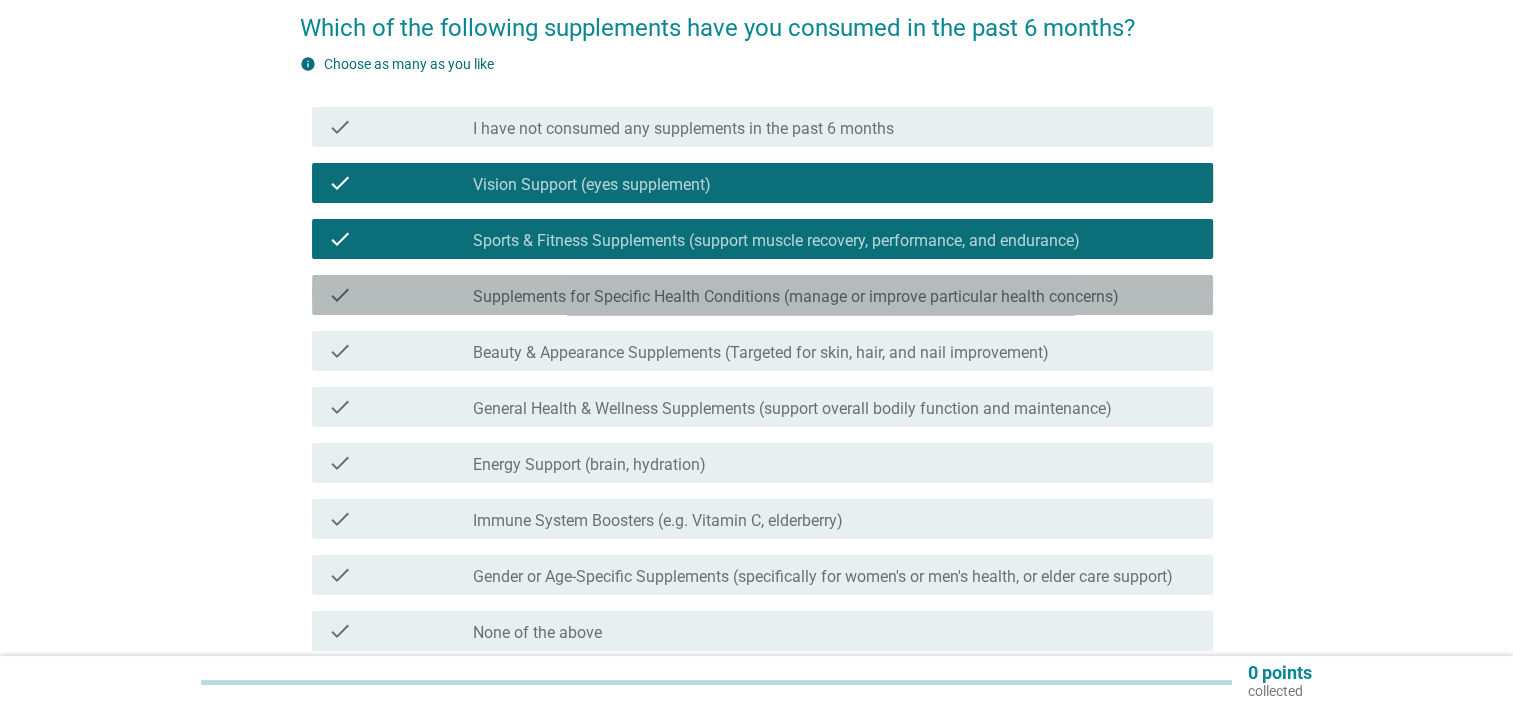 click on "Supplements for Specific Health Conditions (manage or improve particular health concerns)" at bounding box center (796, 297) 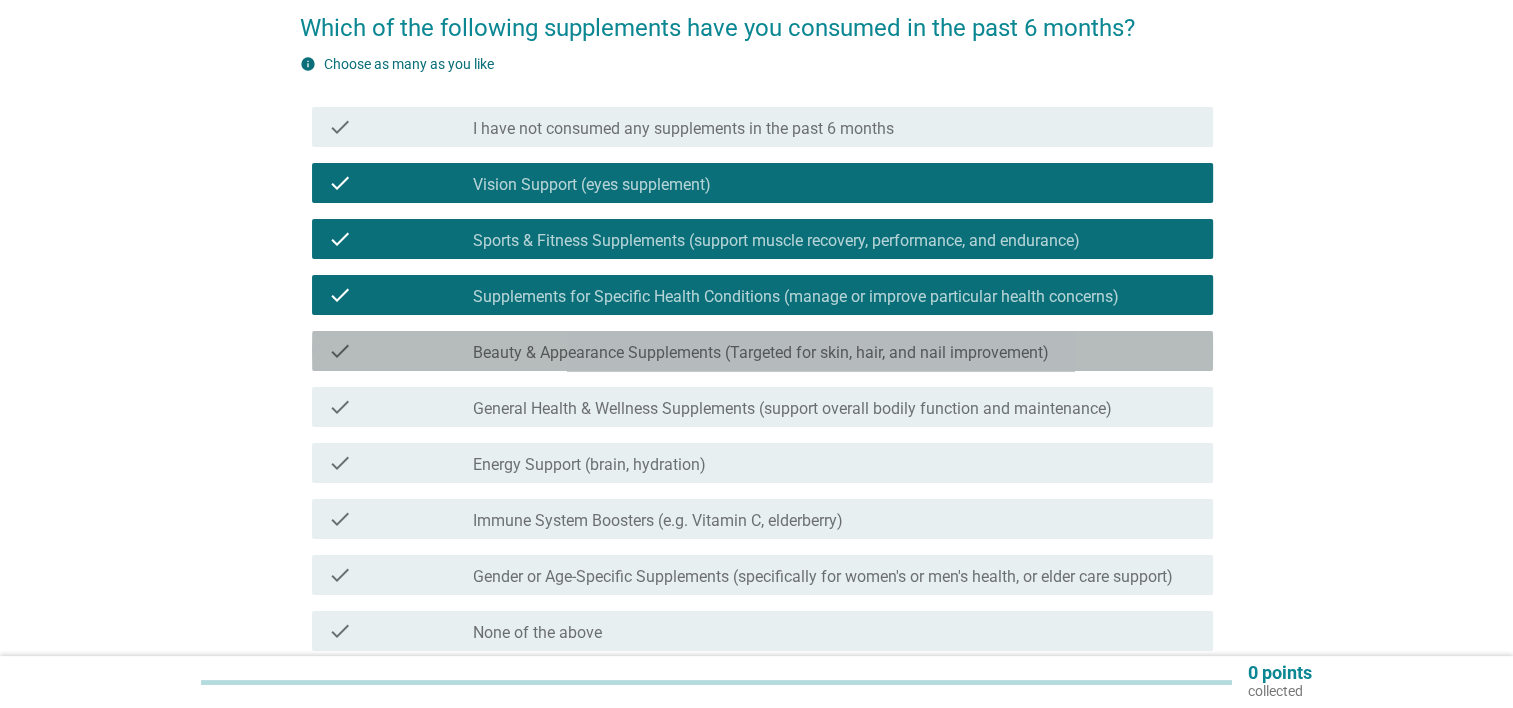 click on "Beauty & Appearance Supplements (Targeted for skin, hair, and nail improvement)" at bounding box center [761, 353] 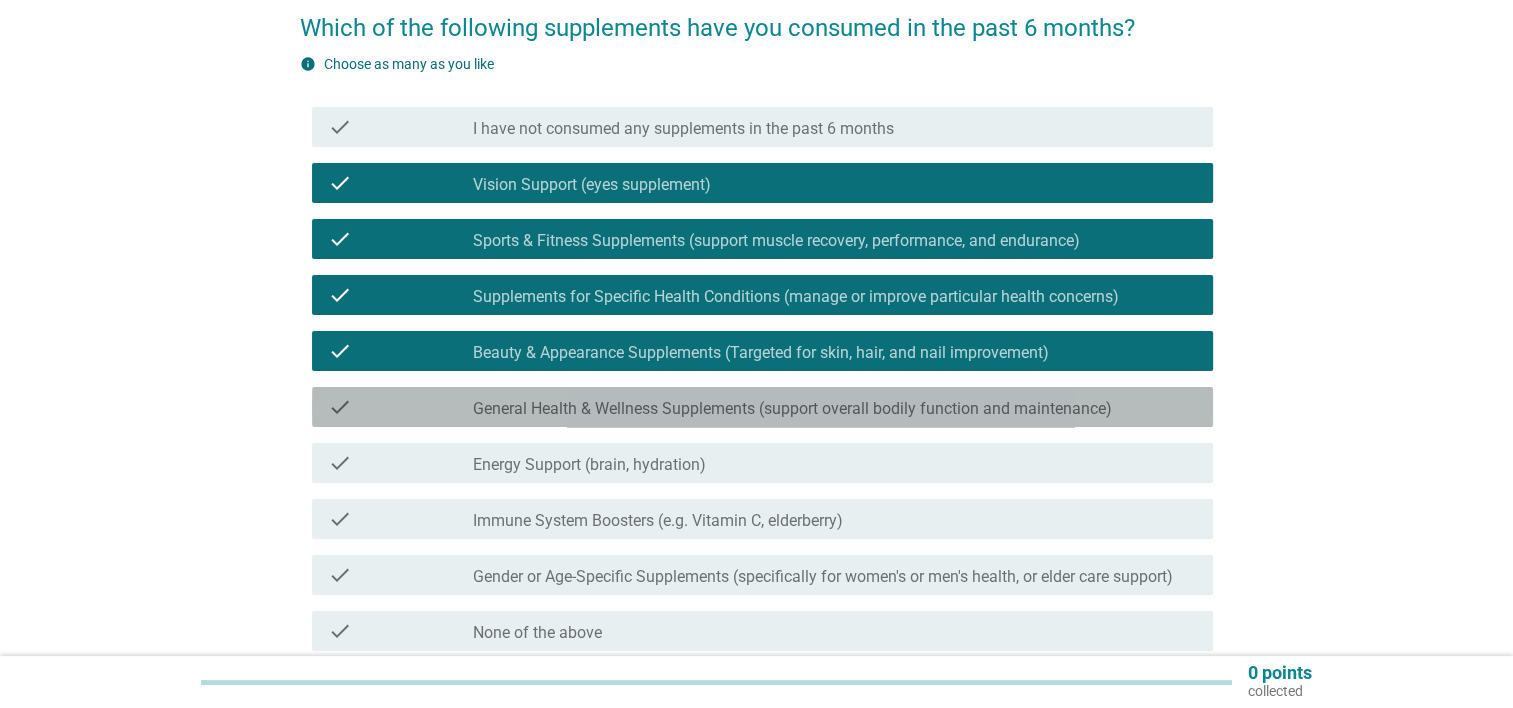 click on "check     check_box_outline_blank General Health & Wellness Supplements (support overall bodily function and maintenance)" at bounding box center [762, 407] 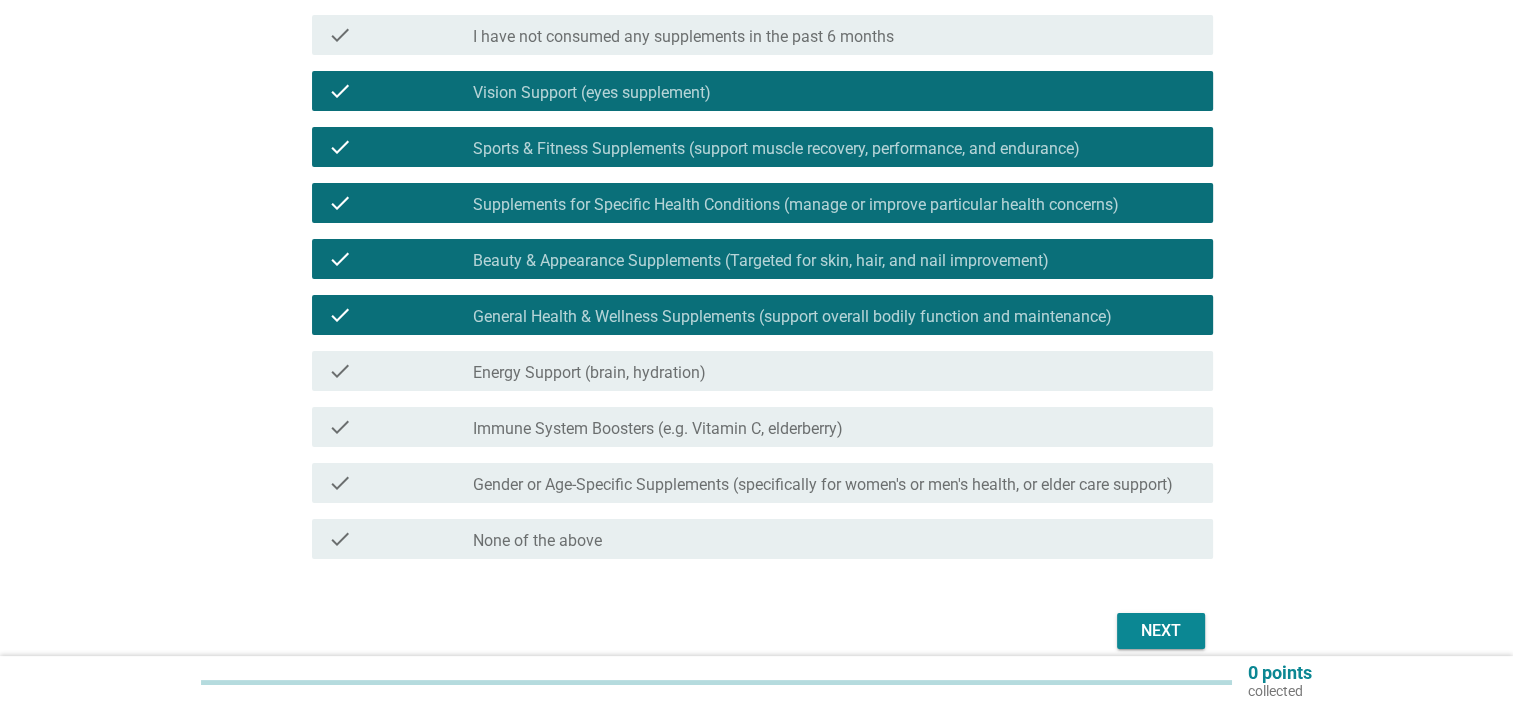 scroll, scrollTop: 200, scrollLeft: 0, axis: vertical 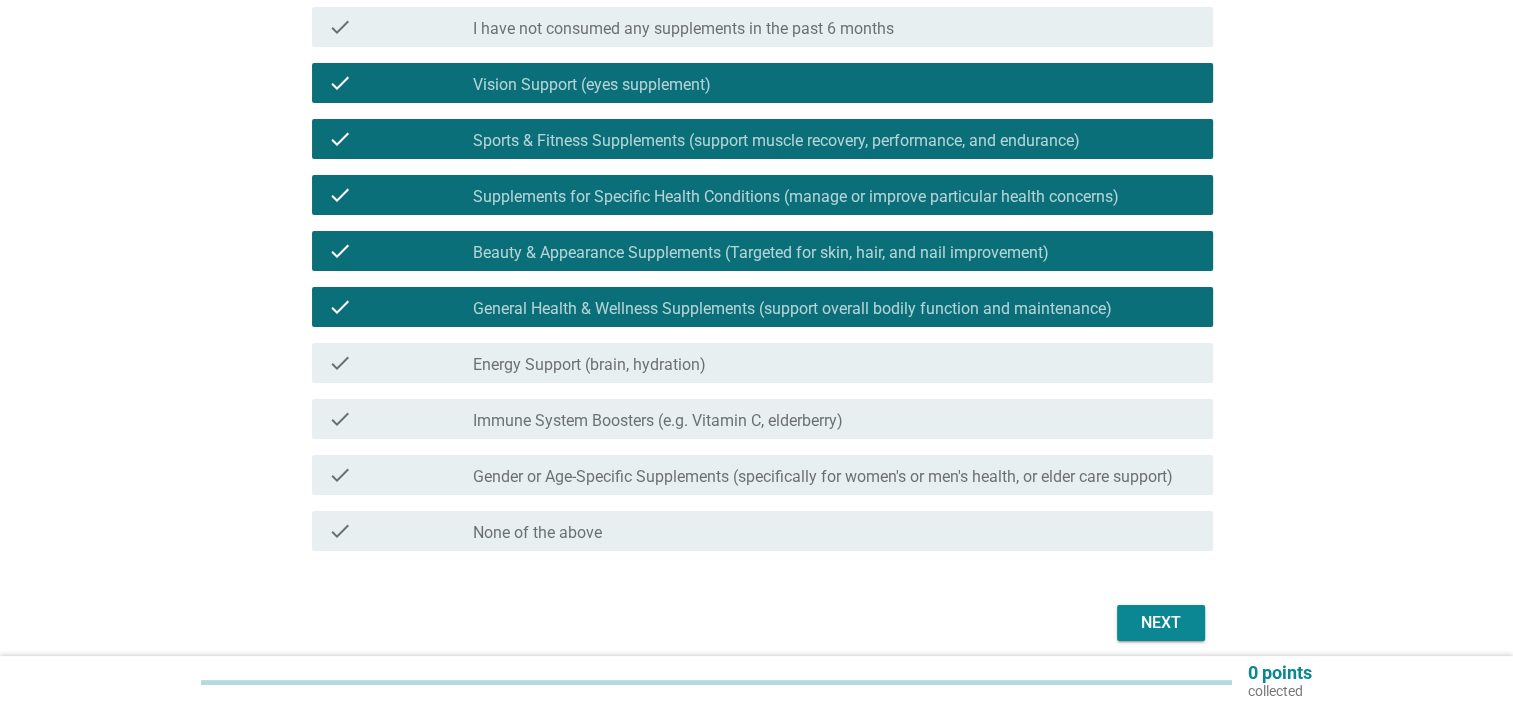 click on "check_box_outline_blank Energy Support (brain, hydration)" at bounding box center [835, 363] 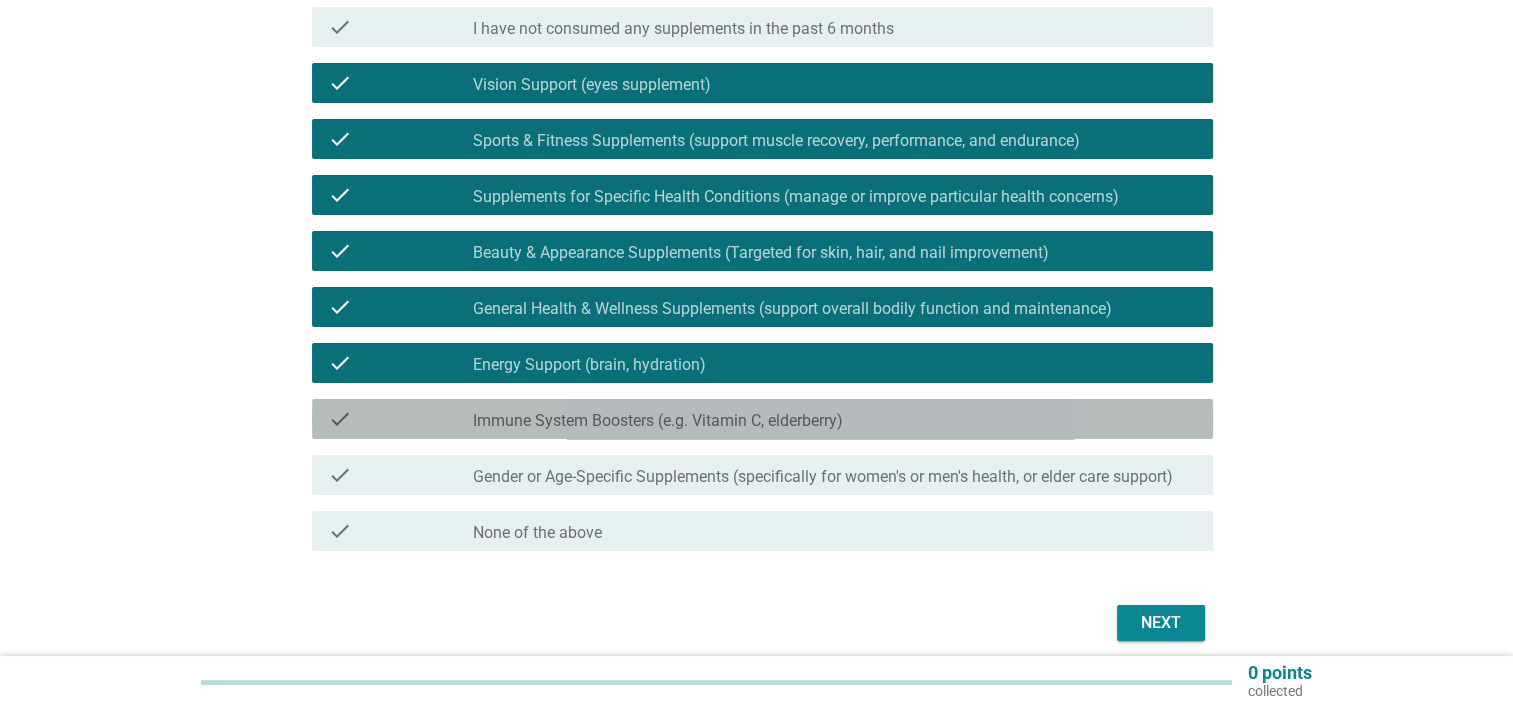 click on "check     check_box_outline_blank Immune System Boosters (e.g. Vitamin C, elderberry)" at bounding box center (762, 419) 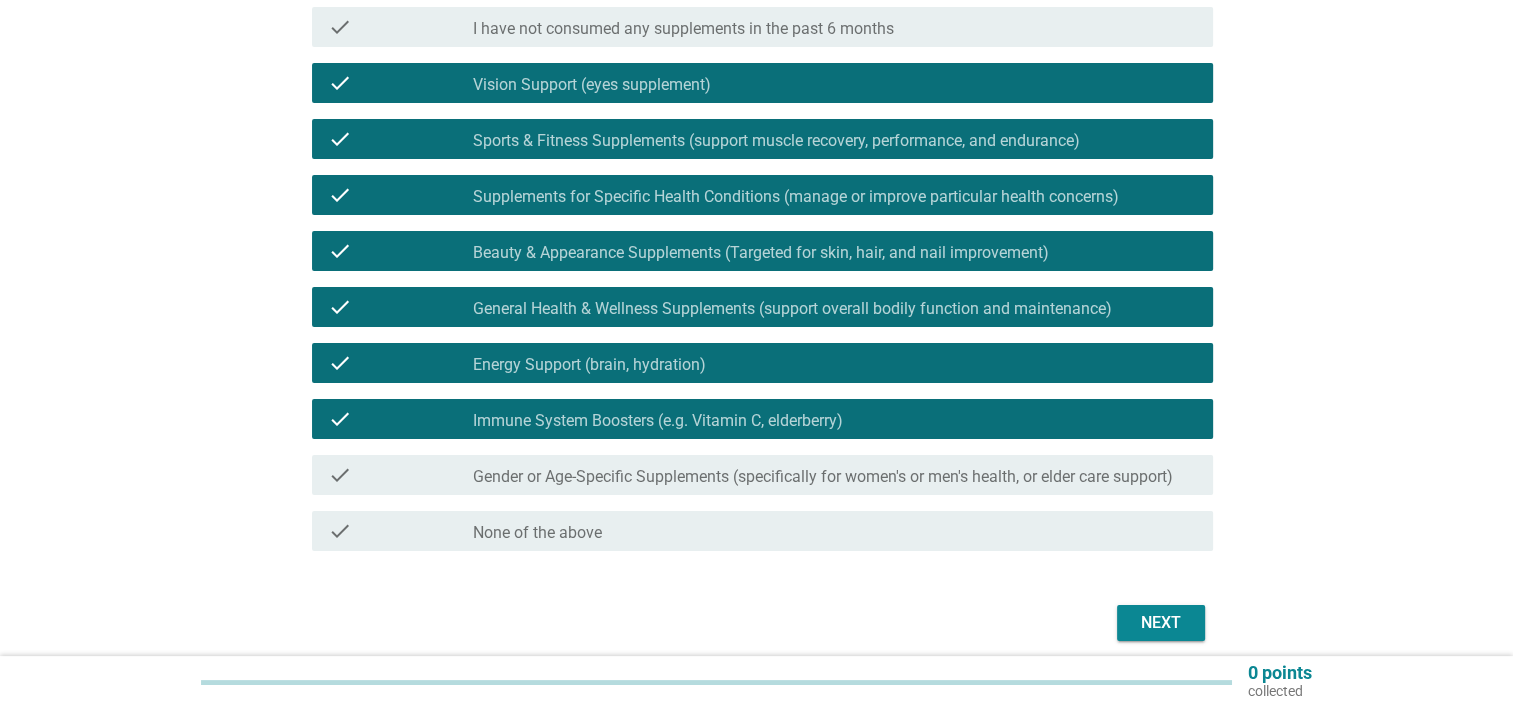 click on "Next" at bounding box center (1161, 623) 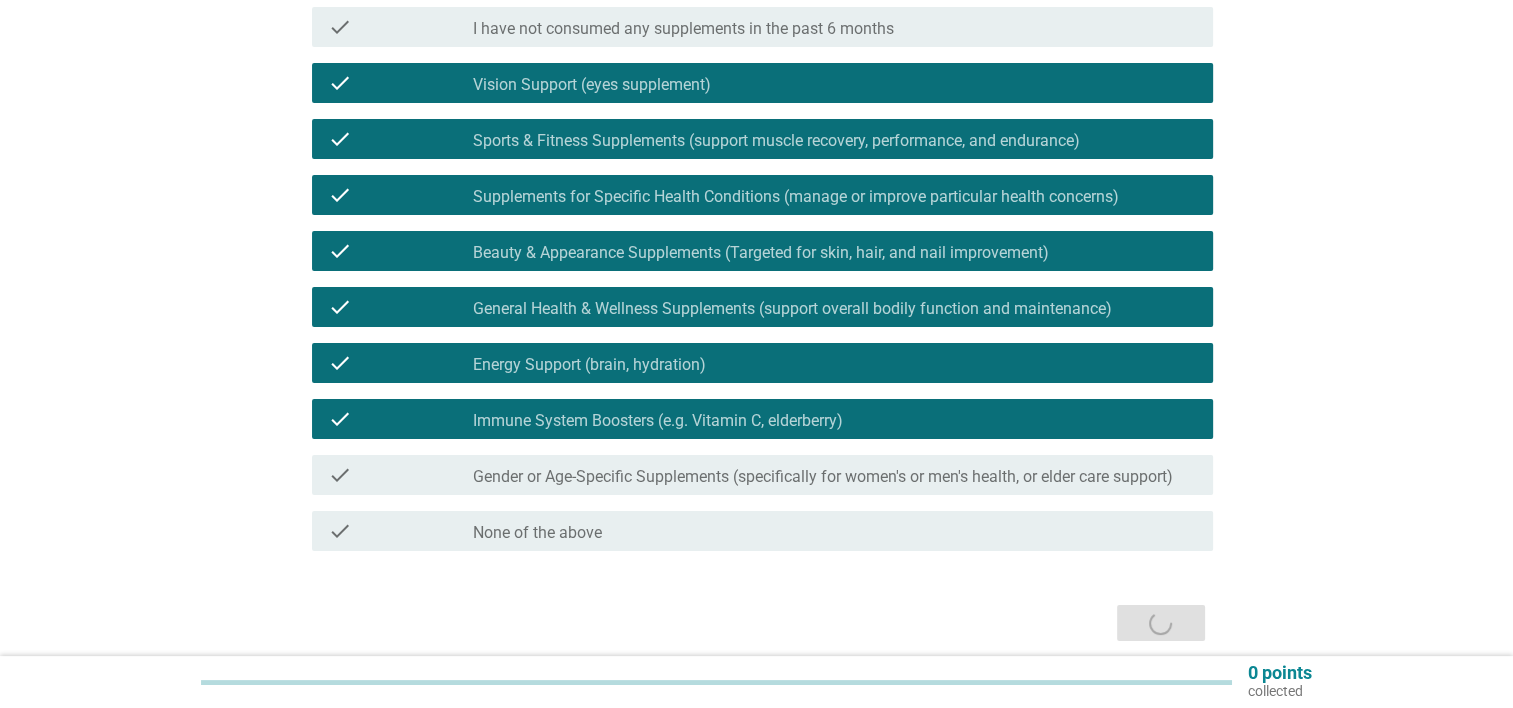 scroll, scrollTop: 0, scrollLeft: 0, axis: both 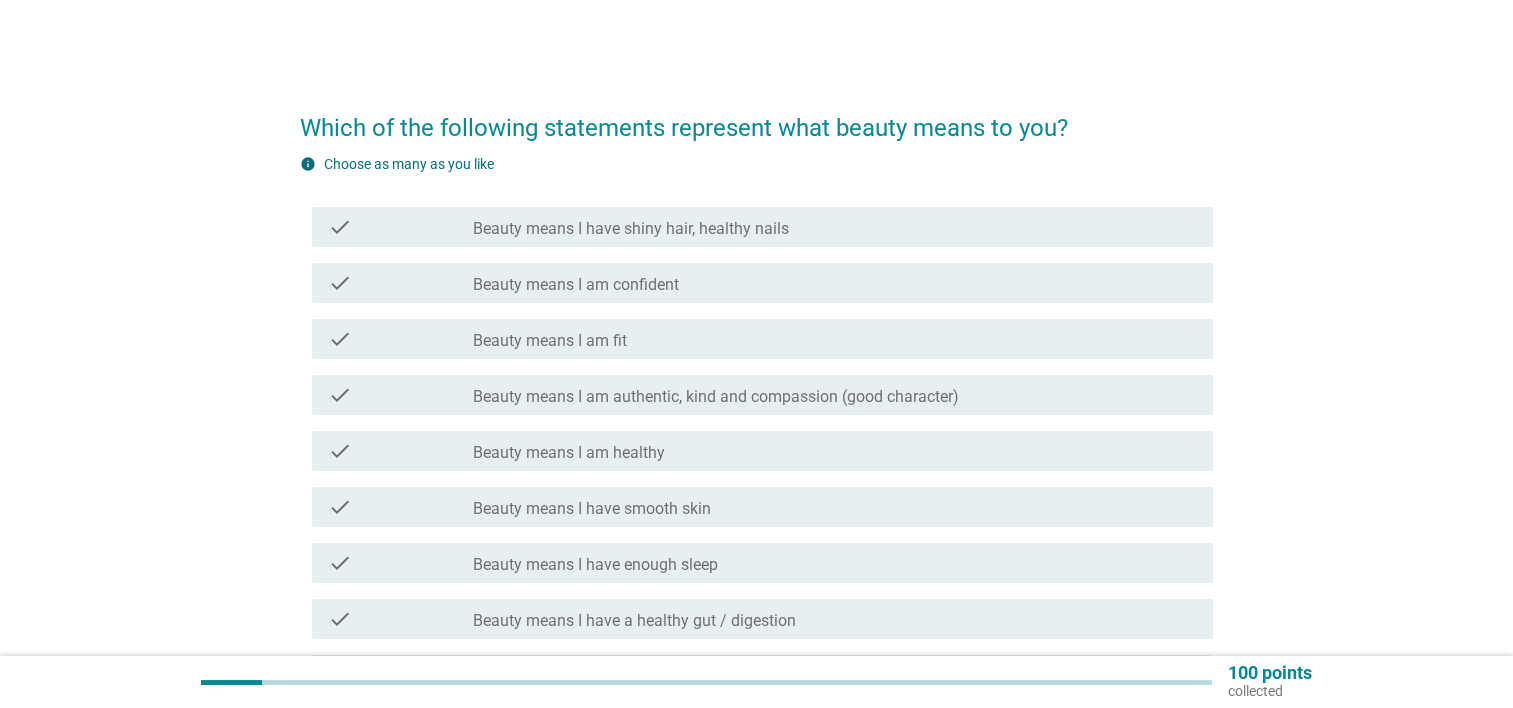 click on "check     check_box_outline_blank Beauty means I am healthy" at bounding box center (756, 451) 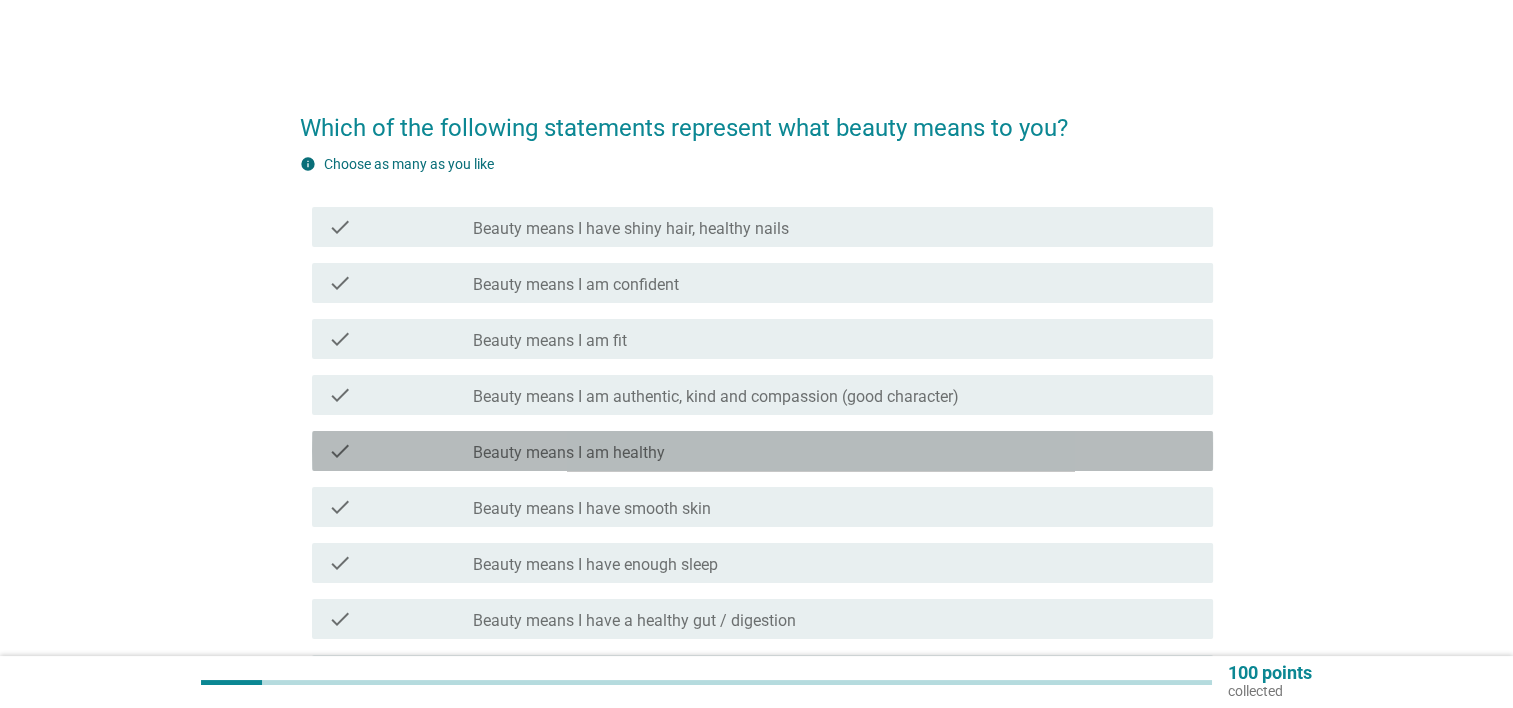 click on "check_box_outline_blank Beauty means I am healthy" at bounding box center [835, 451] 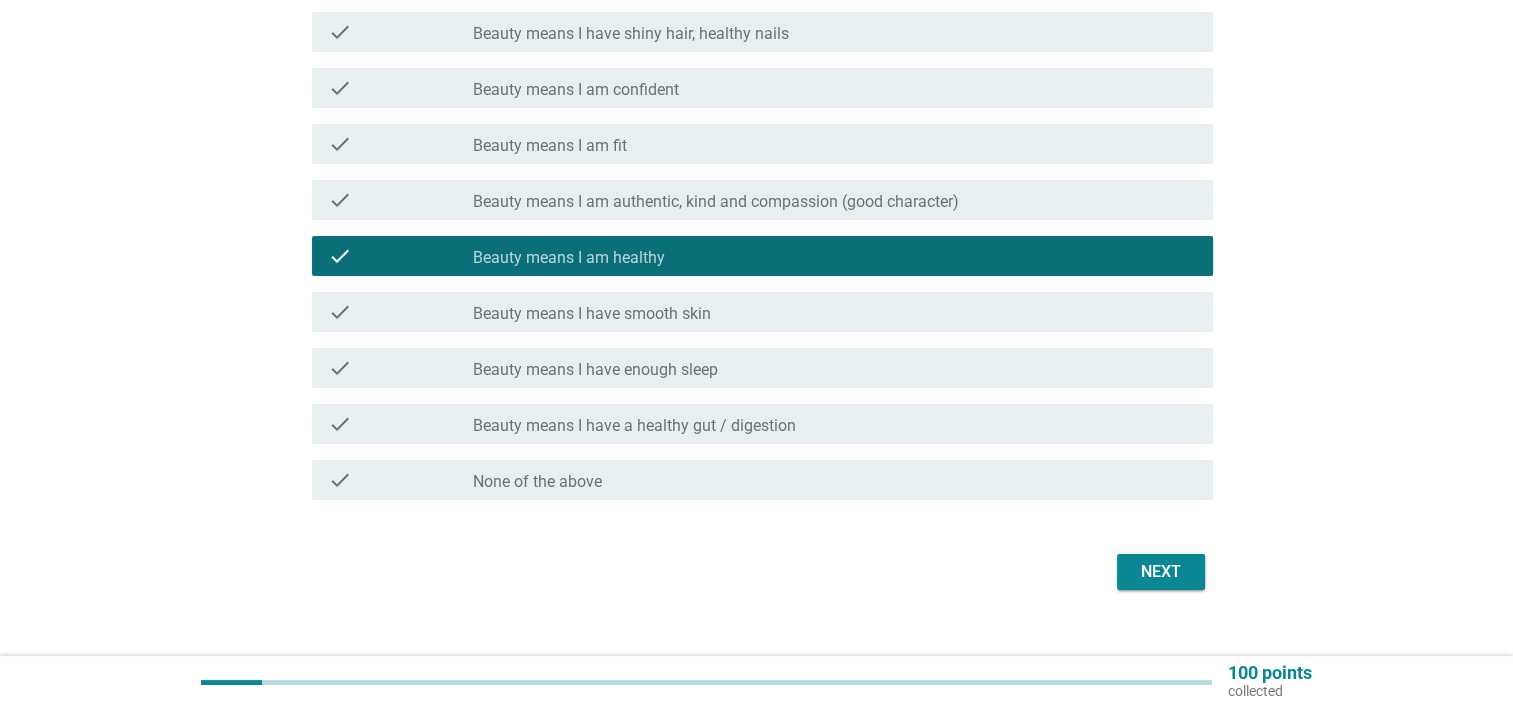 scroll, scrollTop: 200, scrollLeft: 0, axis: vertical 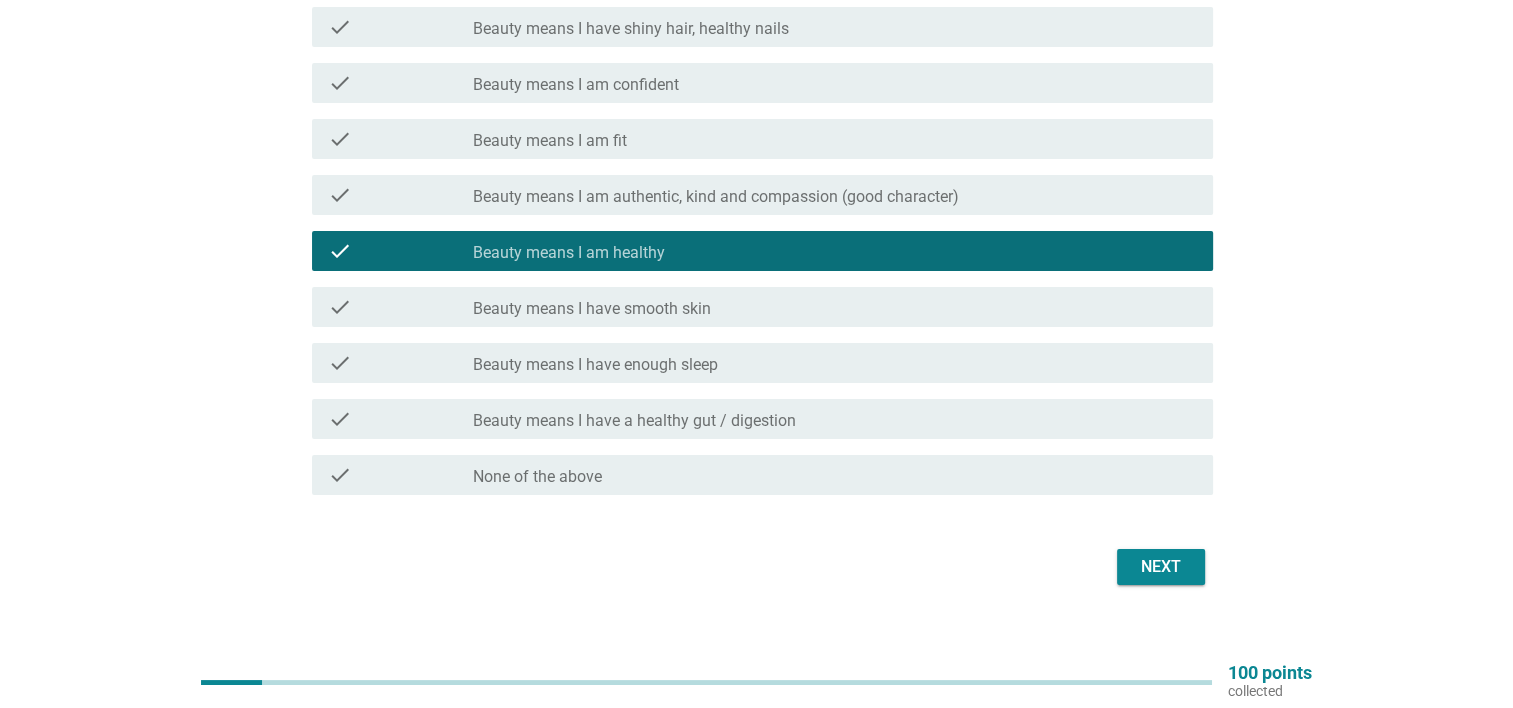 click on "Next" at bounding box center (1161, 567) 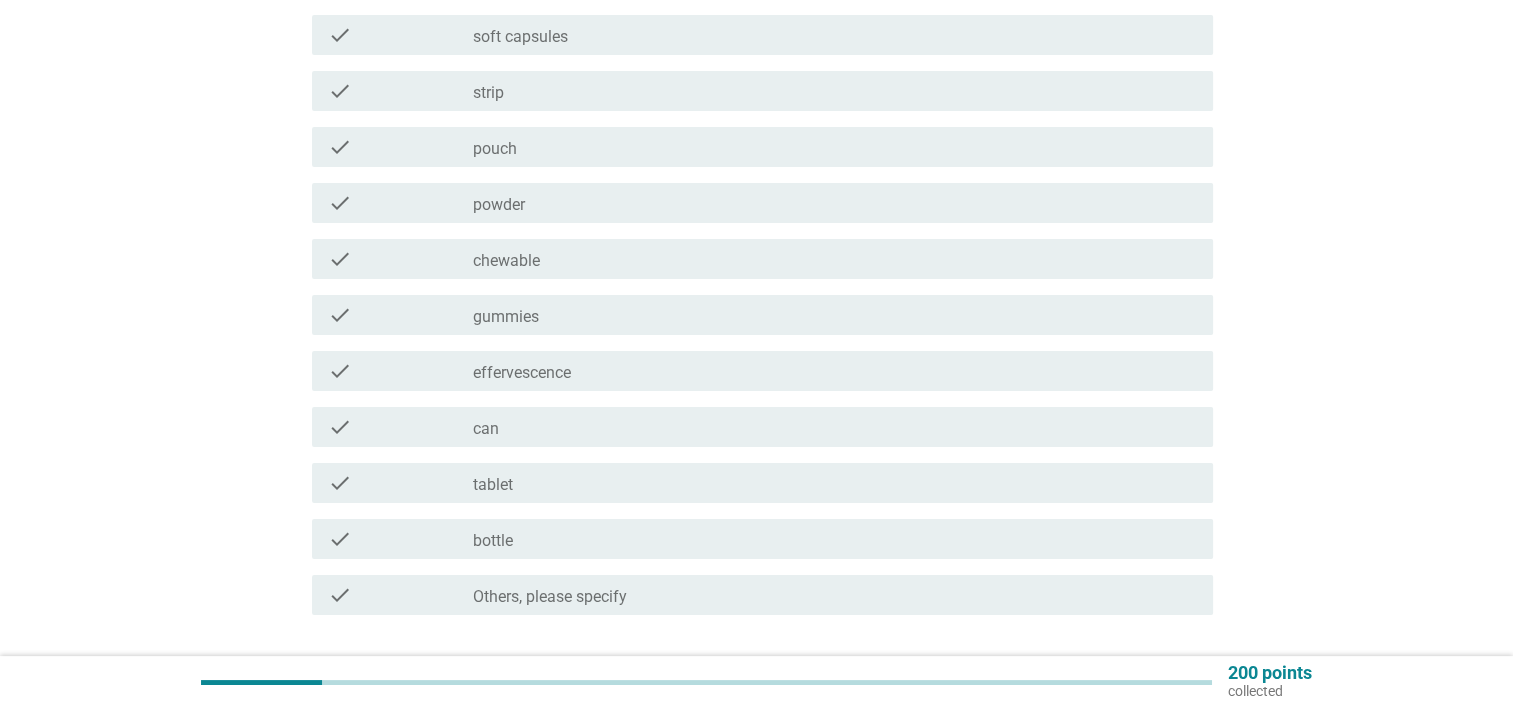 scroll, scrollTop: 200, scrollLeft: 0, axis: vertical 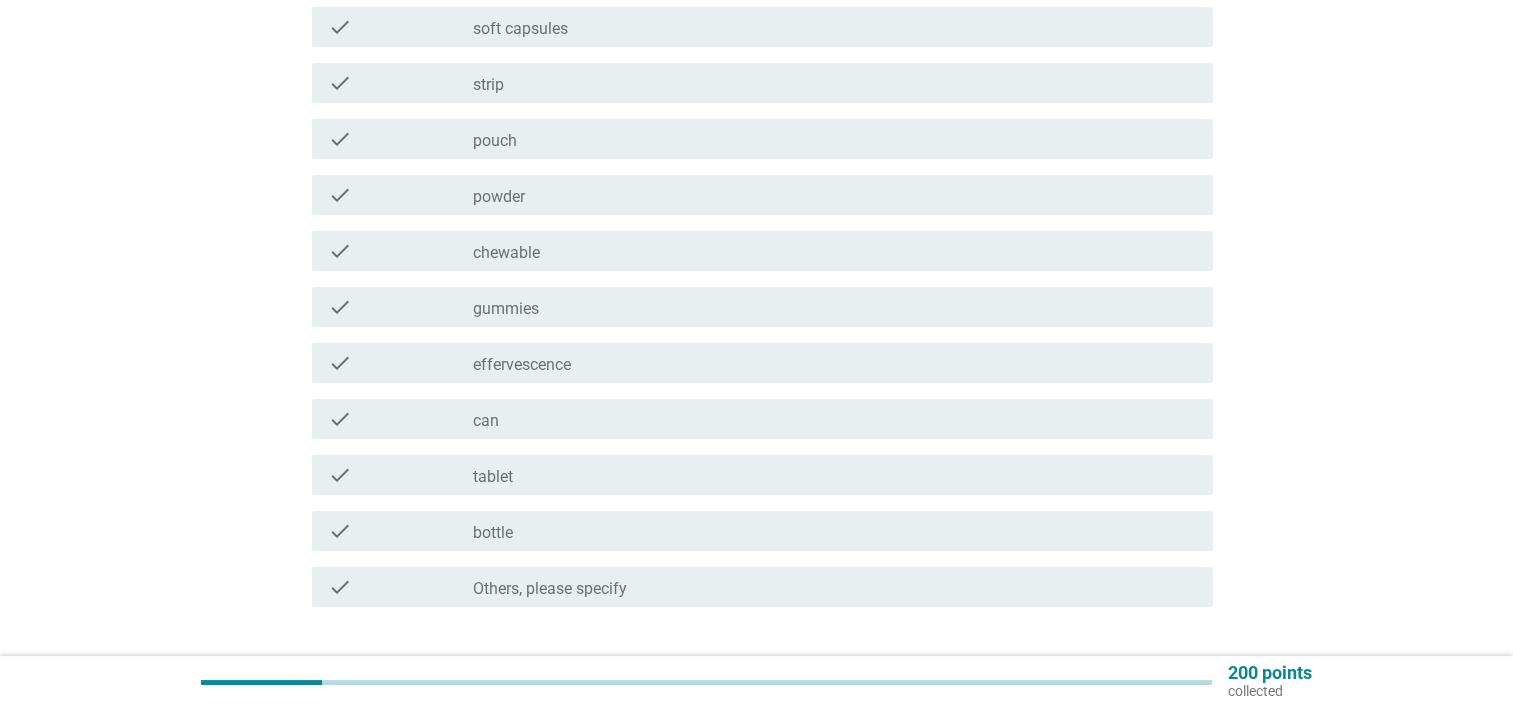 click on "check_box_outline_blank powder" at bounding box center [835, 195] 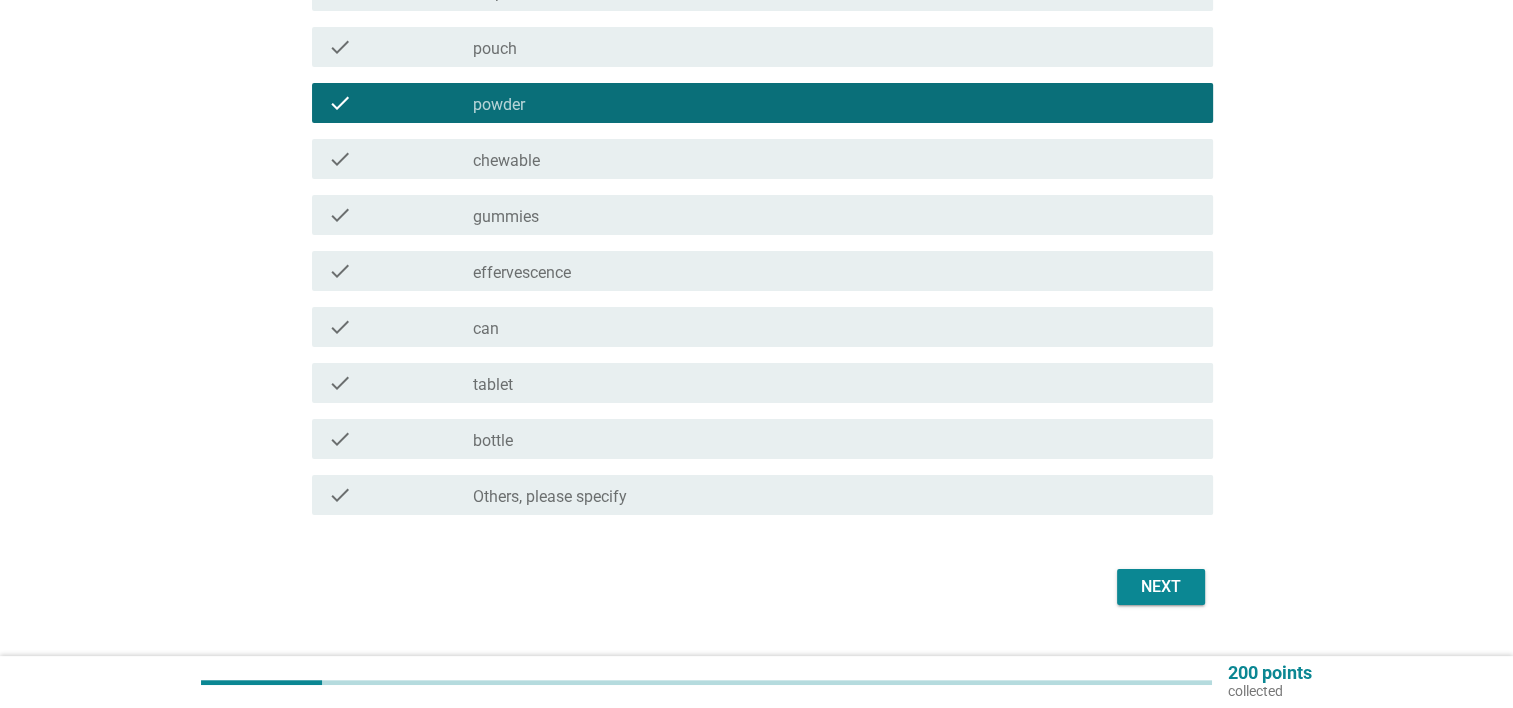 scroll, scrollTop: 300, scrollLeft: 0, axis: vertical 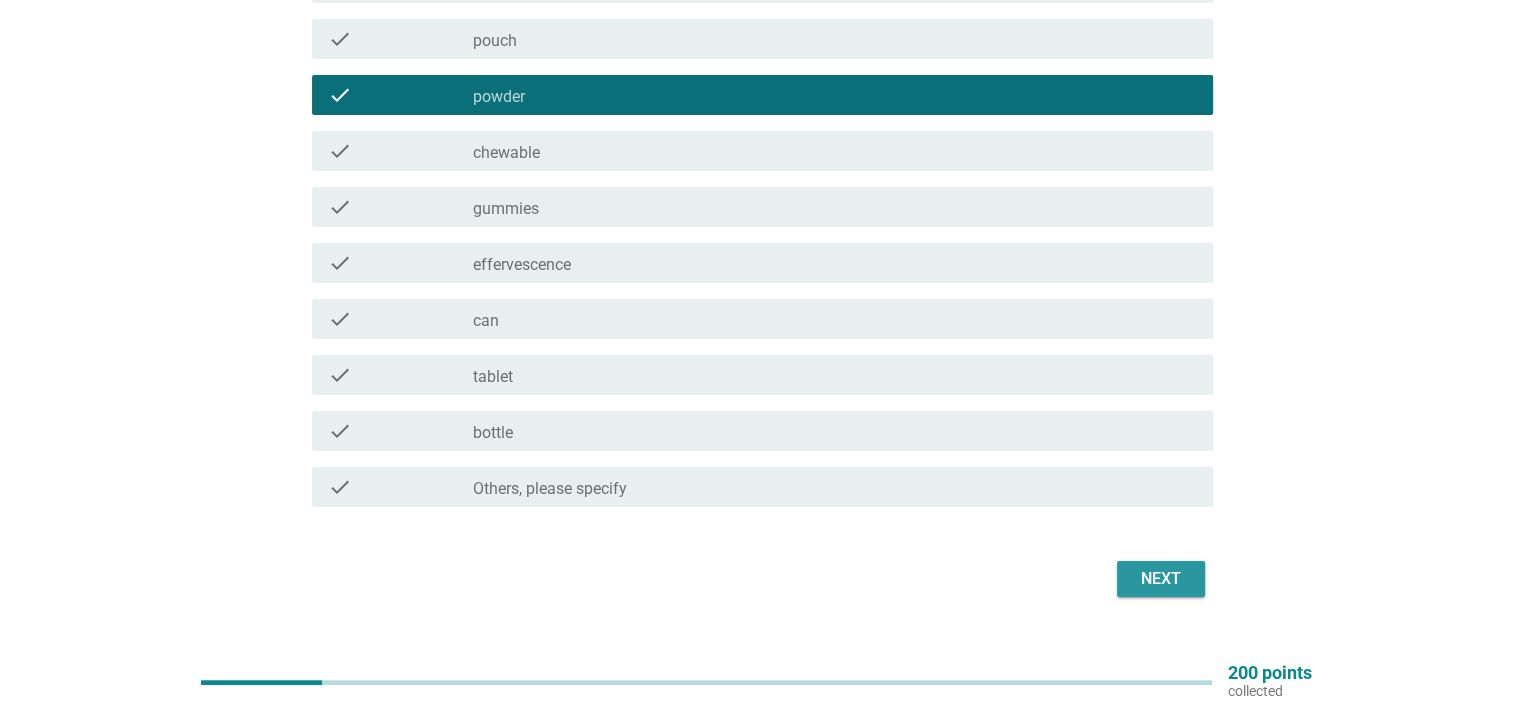 click on "Next" at bounding box center (1161, 579) 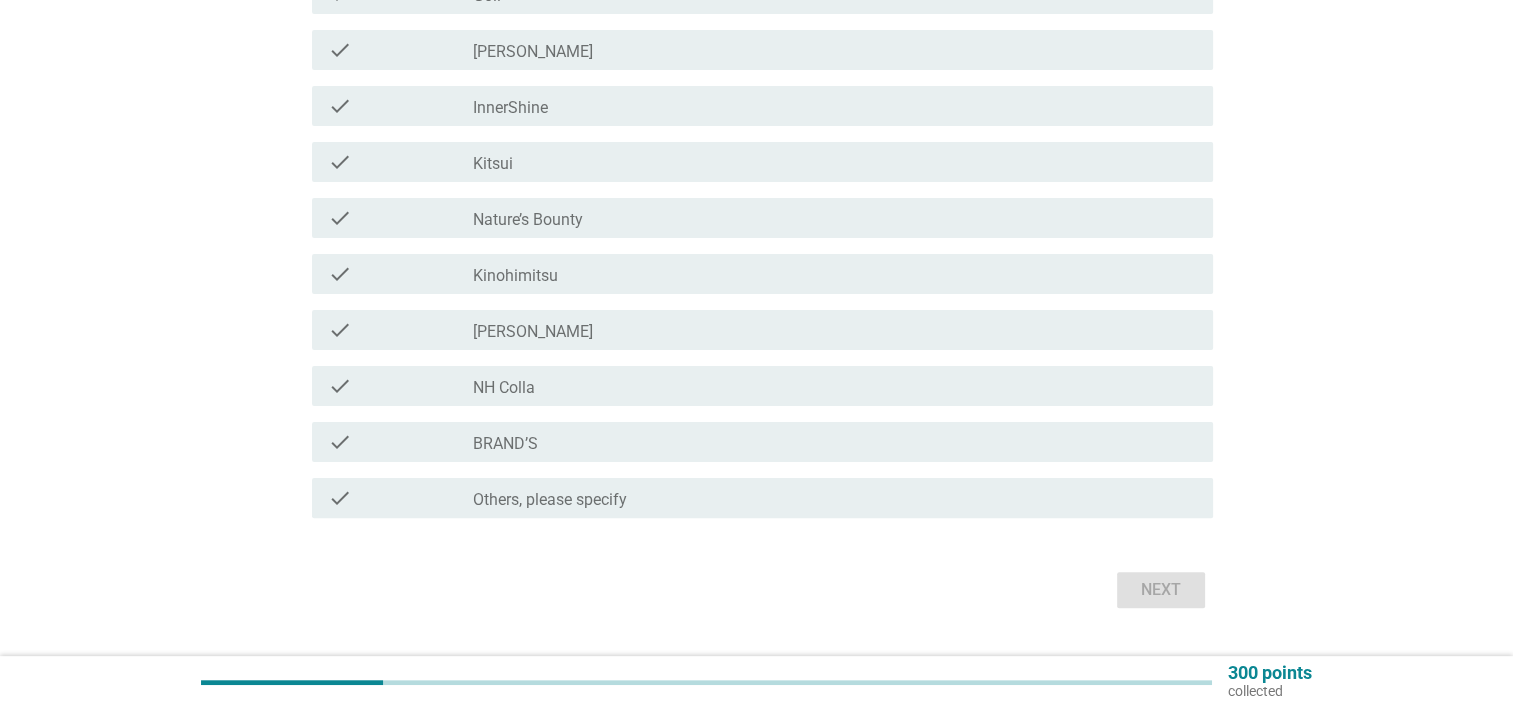 scroll, scrollTop: 504, scrollLeft: 0, axis: vertical 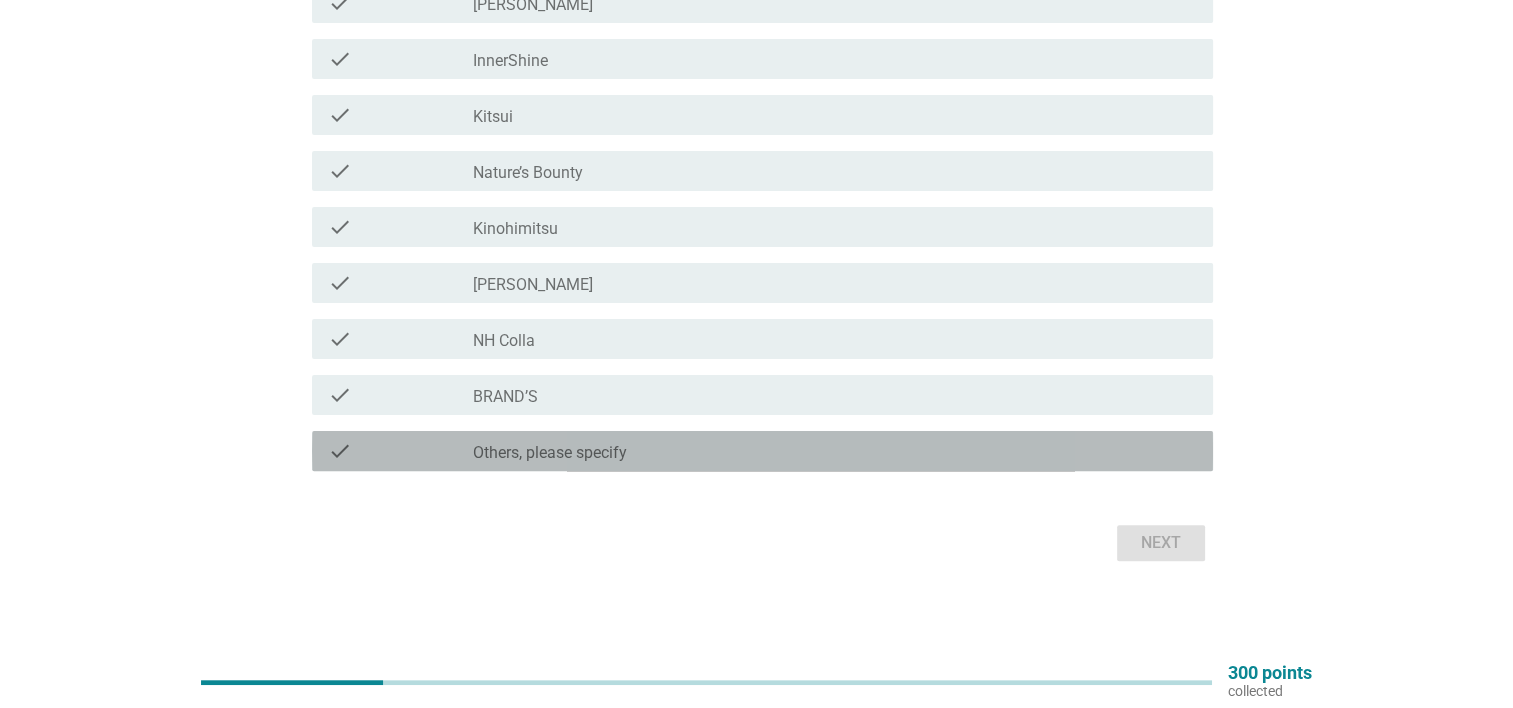 click on "Others, please specify" at bounding box center [550, 453] 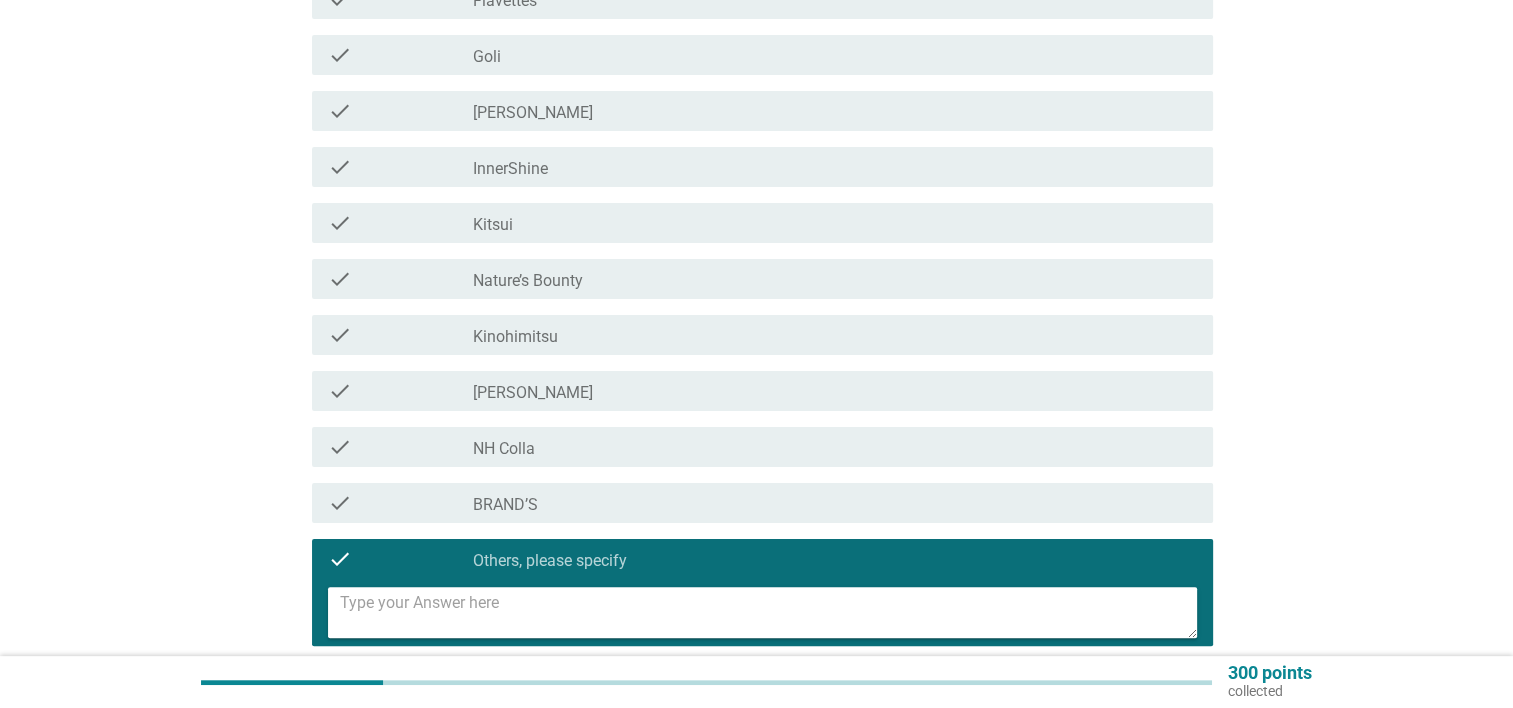 scroll, scrollTop: 404, scrollLeft: 0, axis: vertical 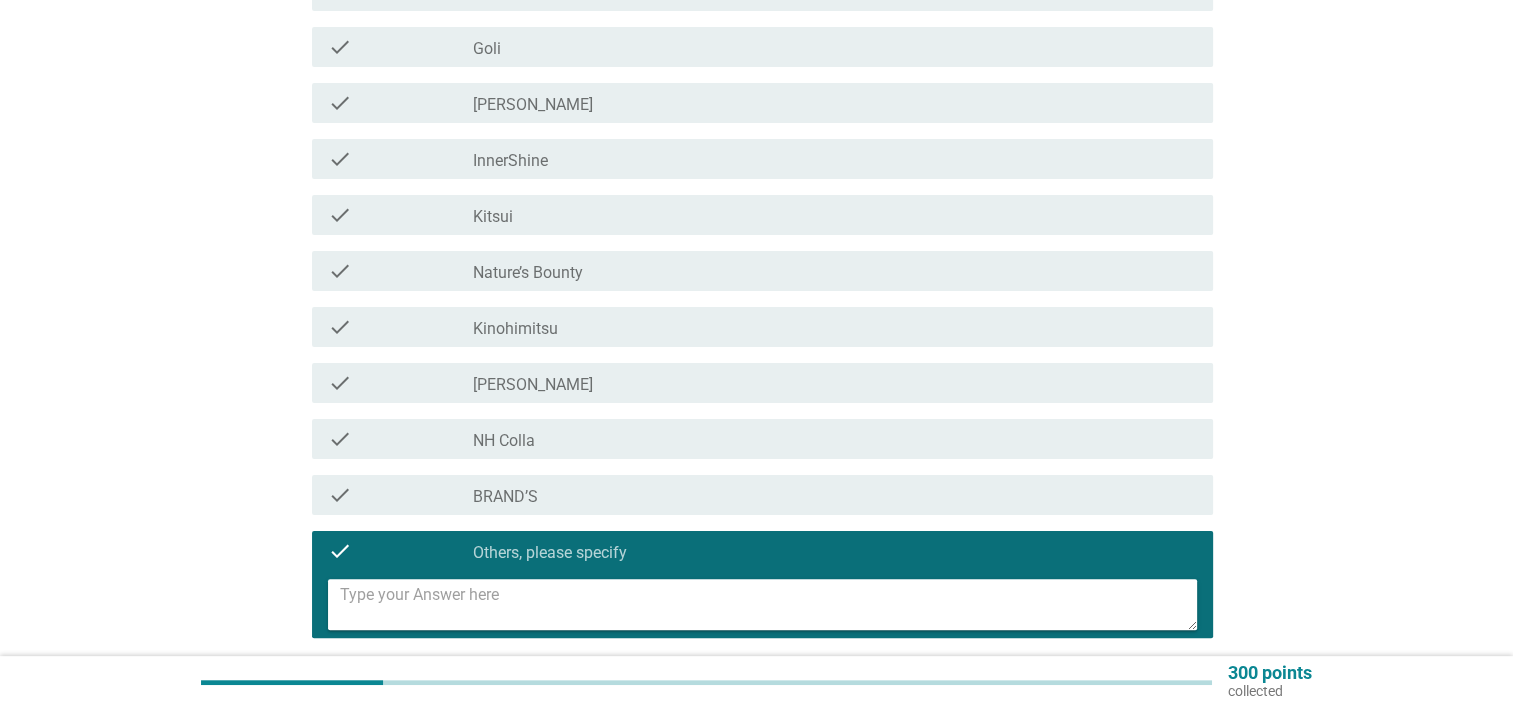 click on "check     check_box_outline_blank Others, please specify" at bounding box center (762, 551) 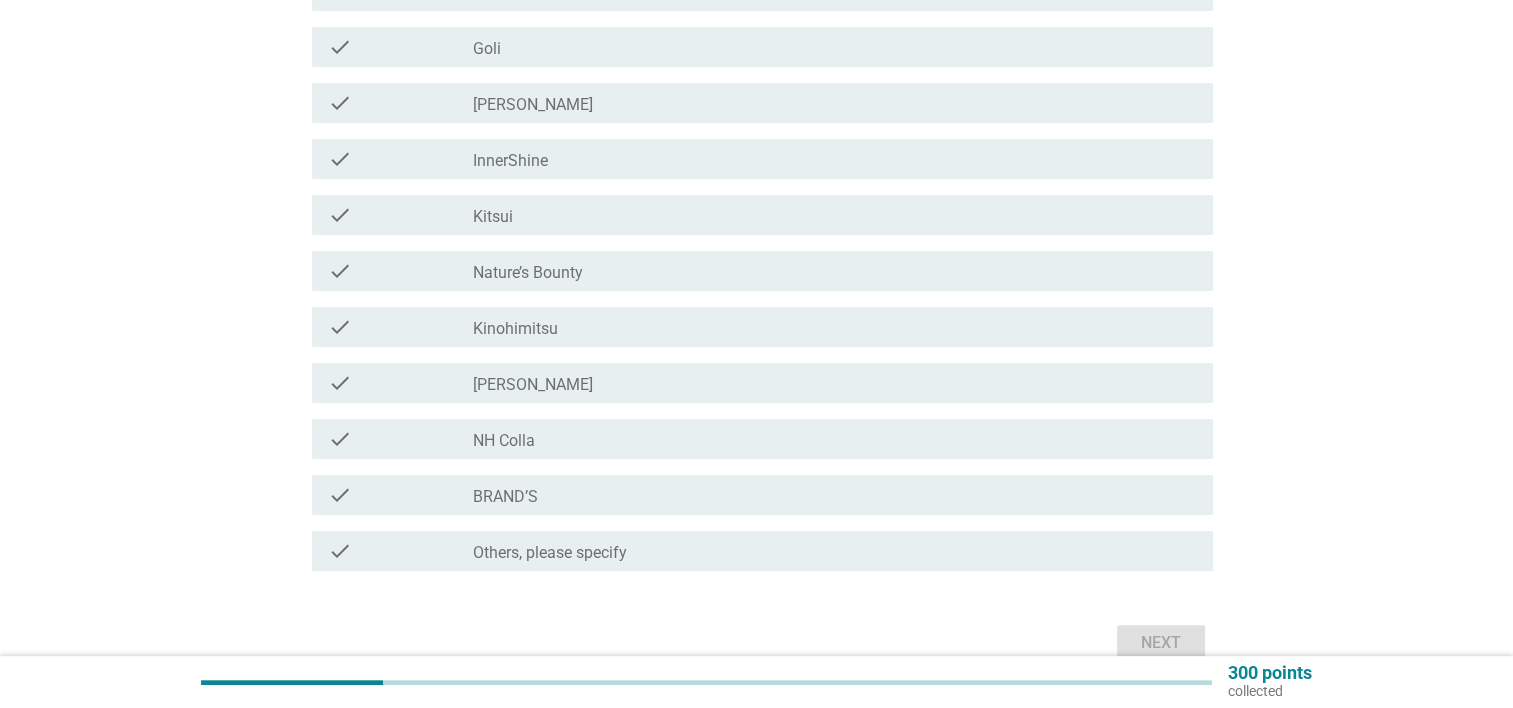 click on "check     check_box_outline_blank Others, please specify" at bounding box center (762, 551) 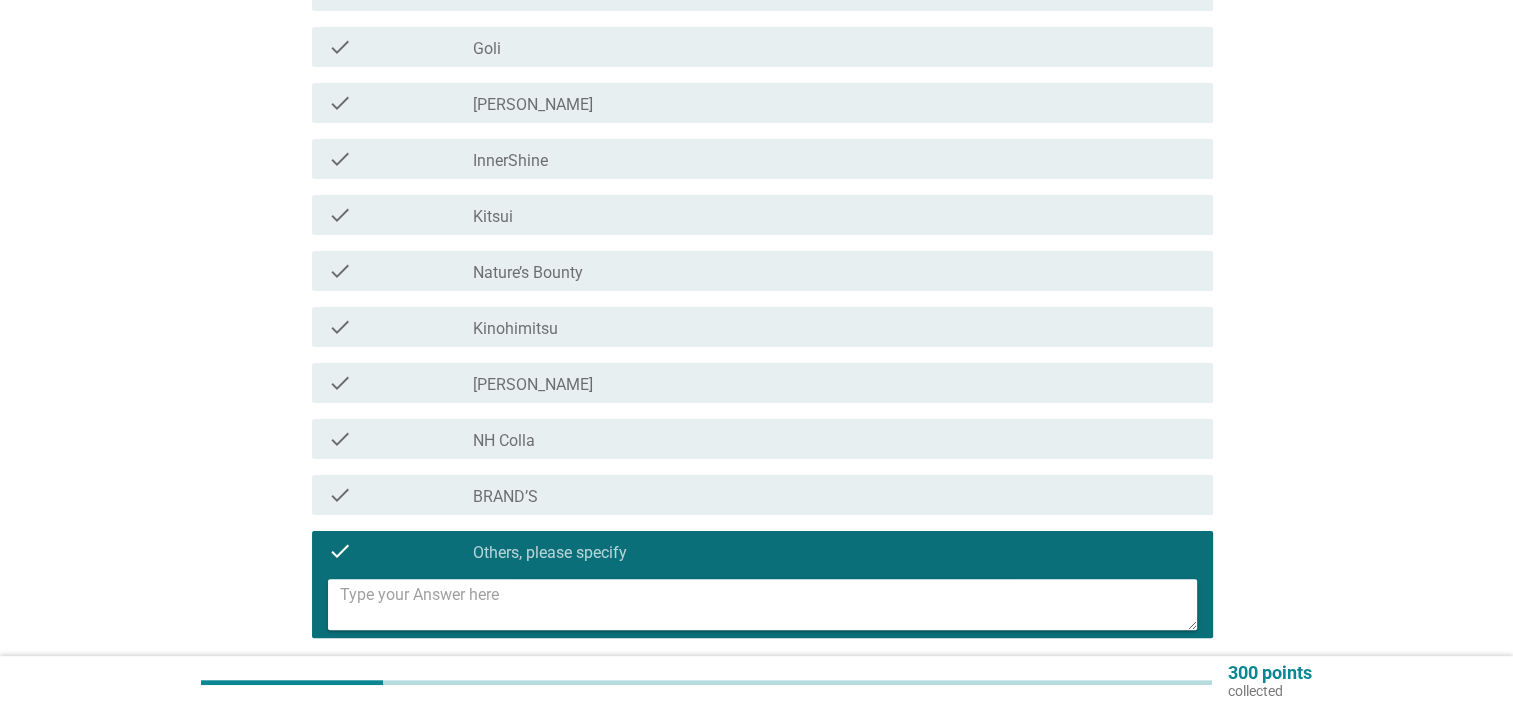 click at bounding box center [768, 604] 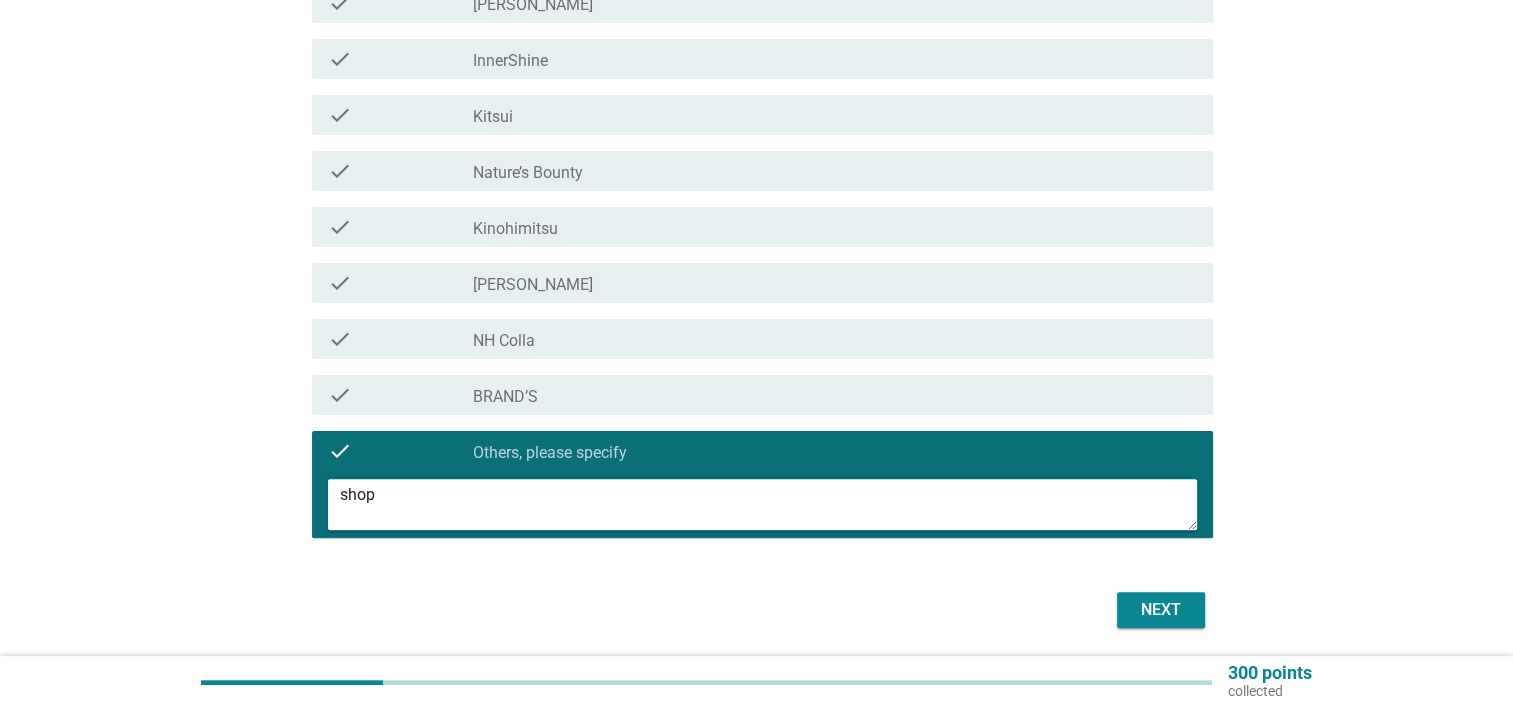 scroll, scrollTop: 504, scrollLeft: 0, axis: vertical 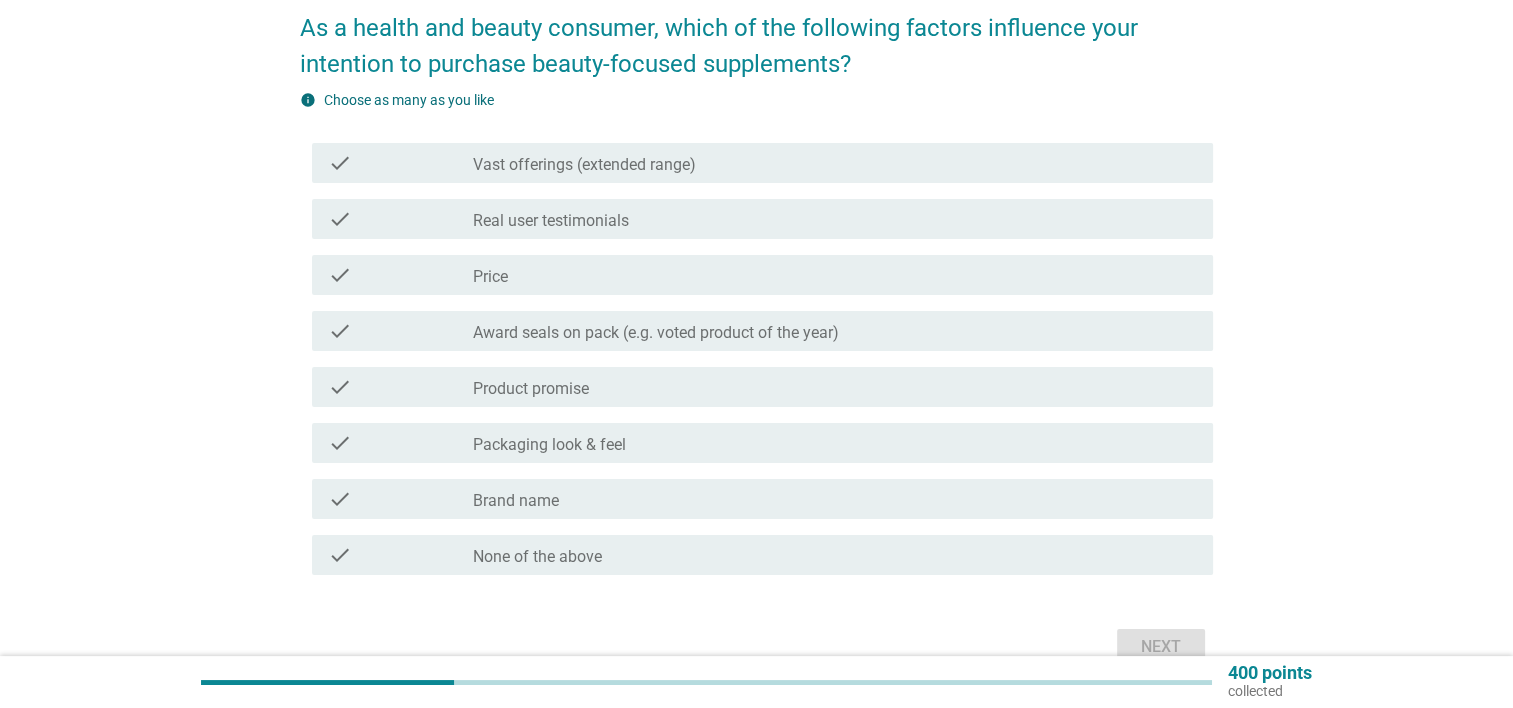 click on "check_box_outline_blank Product promise" at bounding box center (835, 387) 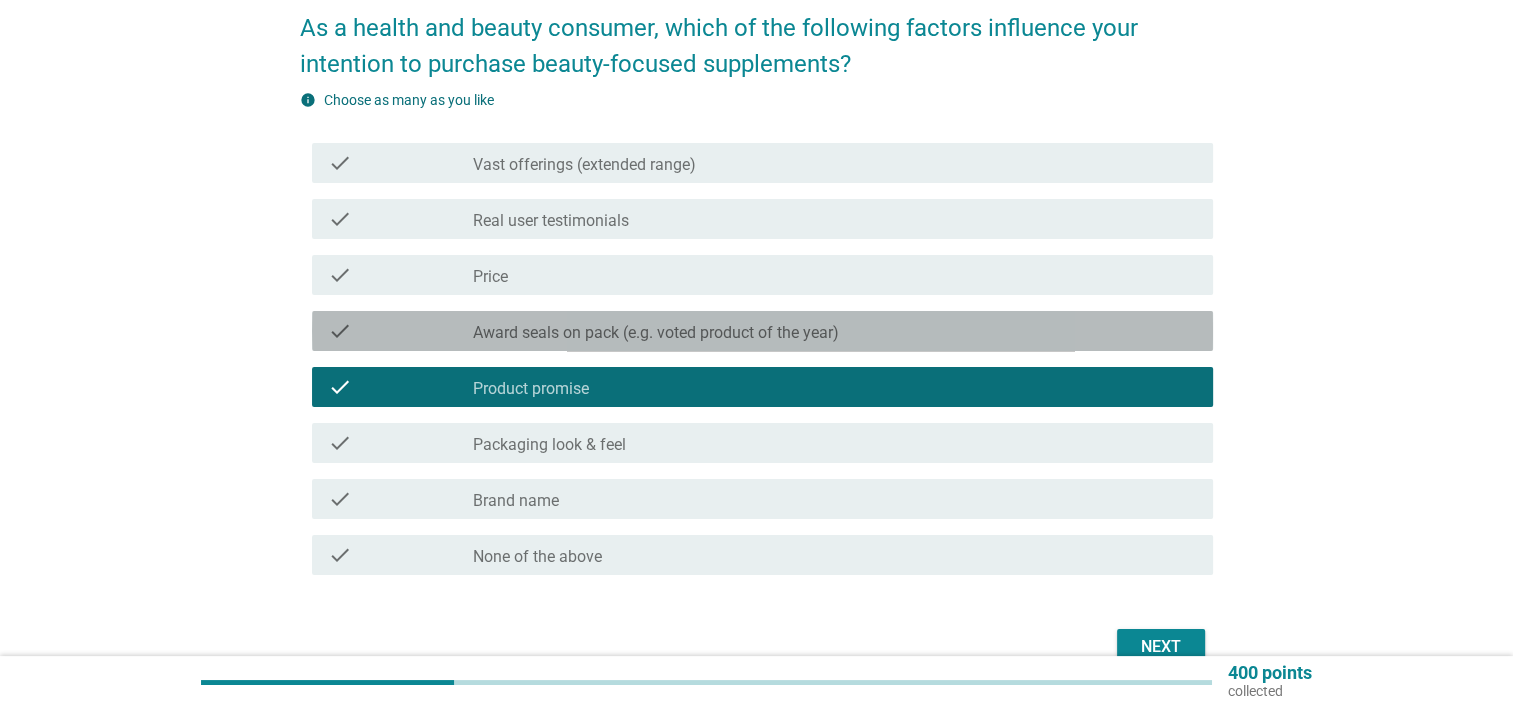 click on "Award seals on pack (e.g. voted product of the year)" at bounding box center (656, 333) 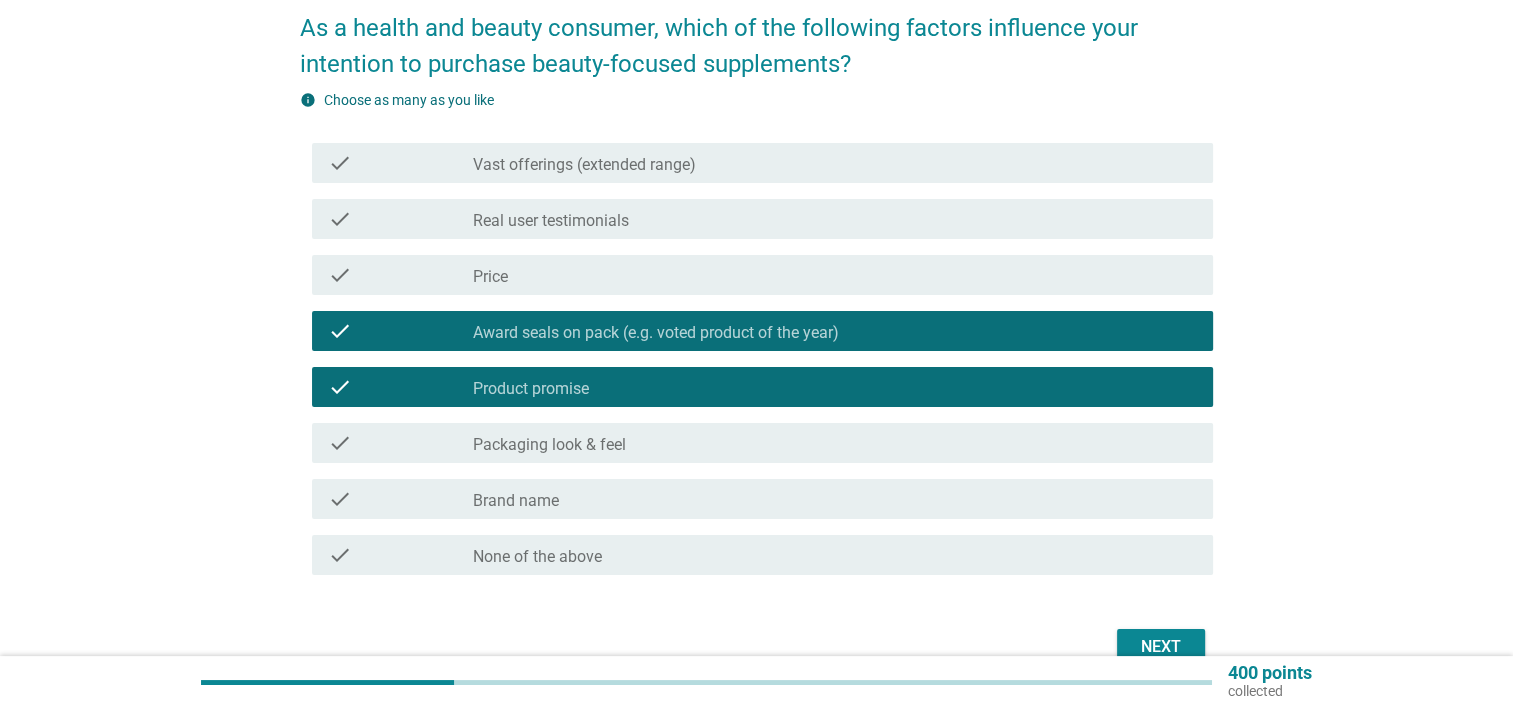 click on "check     check_box_outline_blank Price" at bounding box center (762, 275) 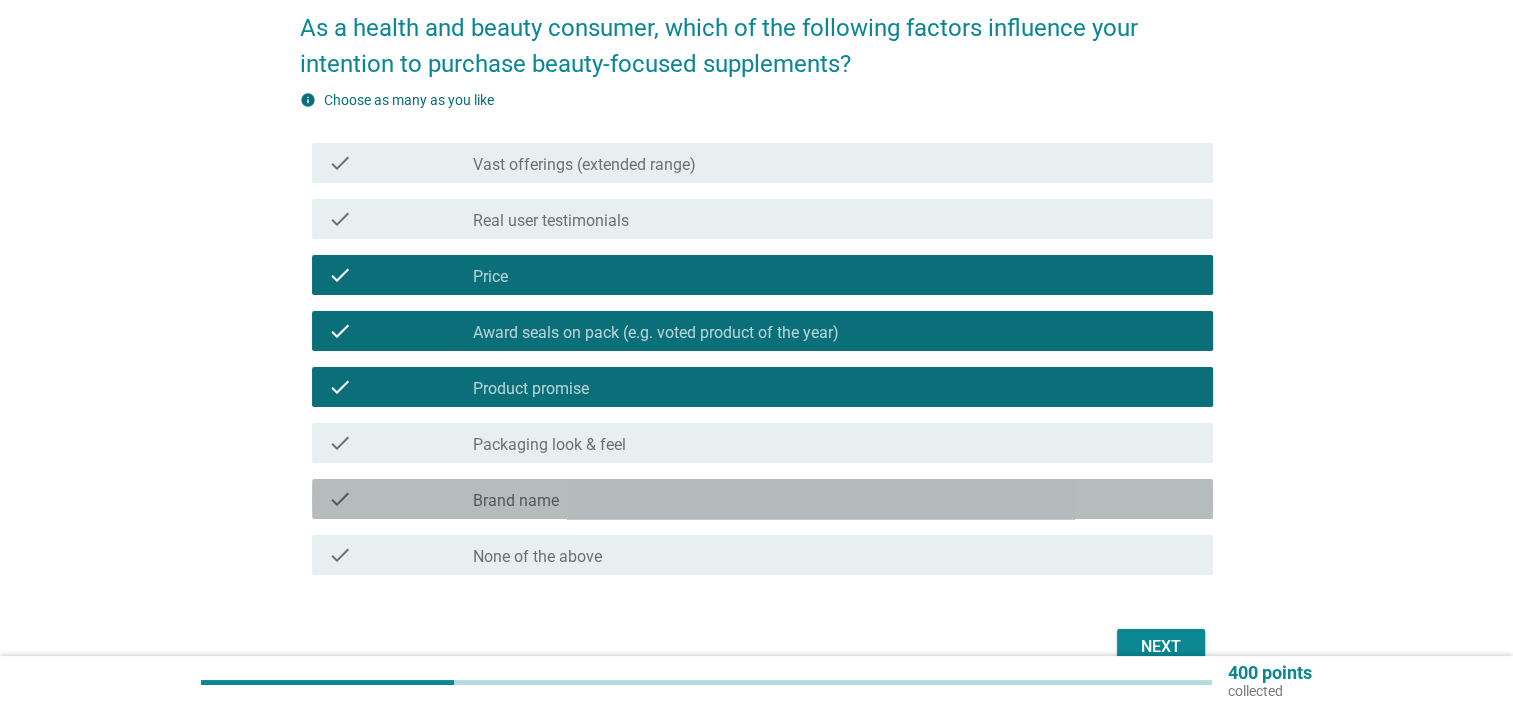 drag, startPoint x: 631, startPoint y: 513, endPoint x: 955, endPoint y: 604, distance: 336.53677 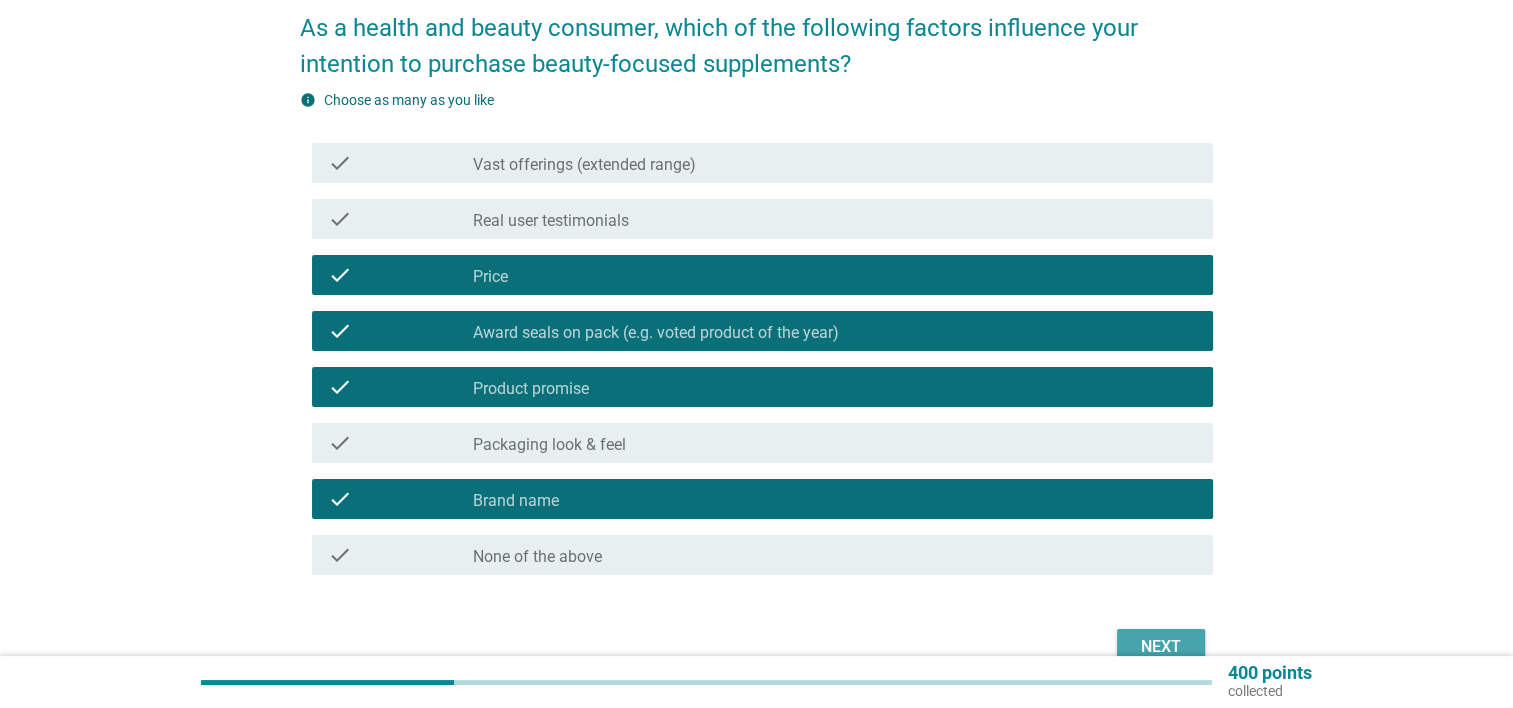 click on "Next" at bounding box center (1161, 647) 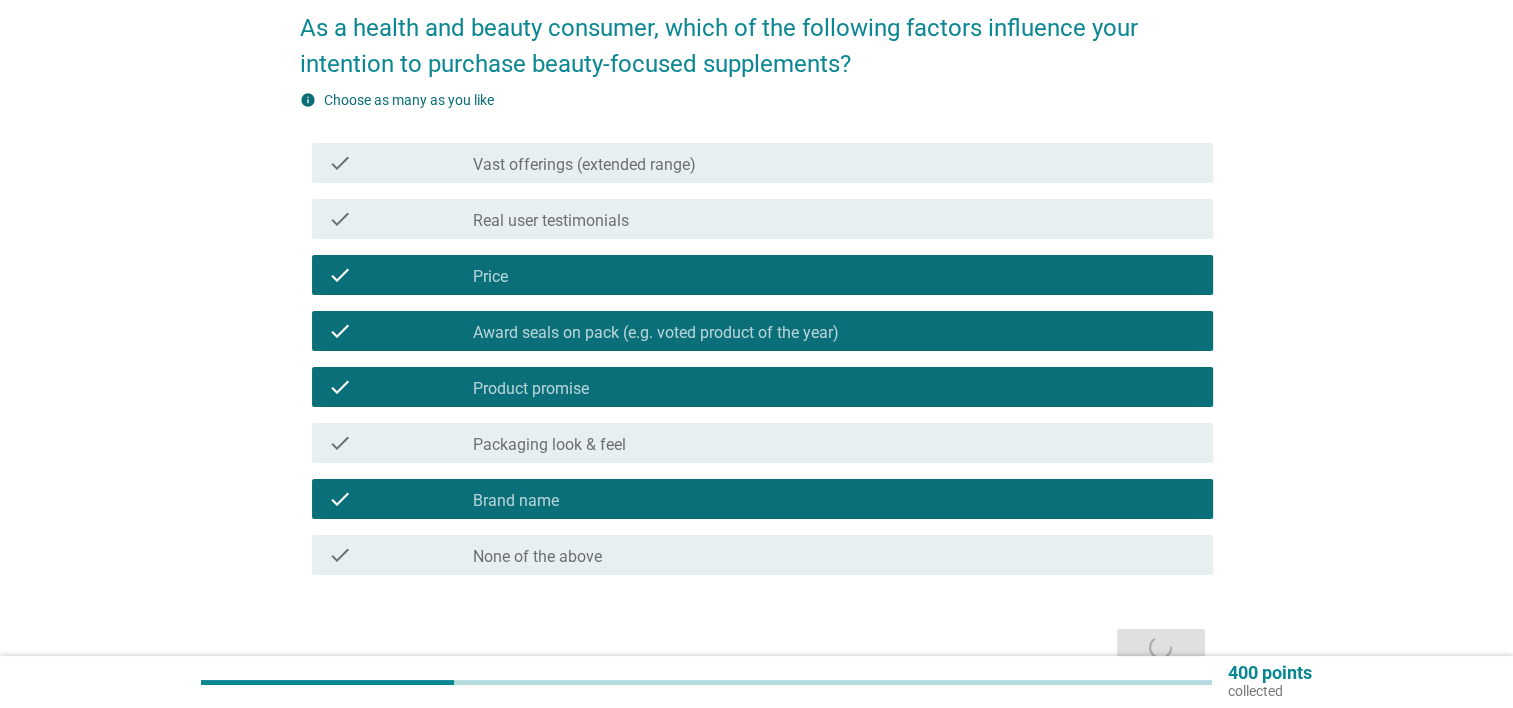 scroll, scrollTop: 0, scrollLeft: 0, axis: both 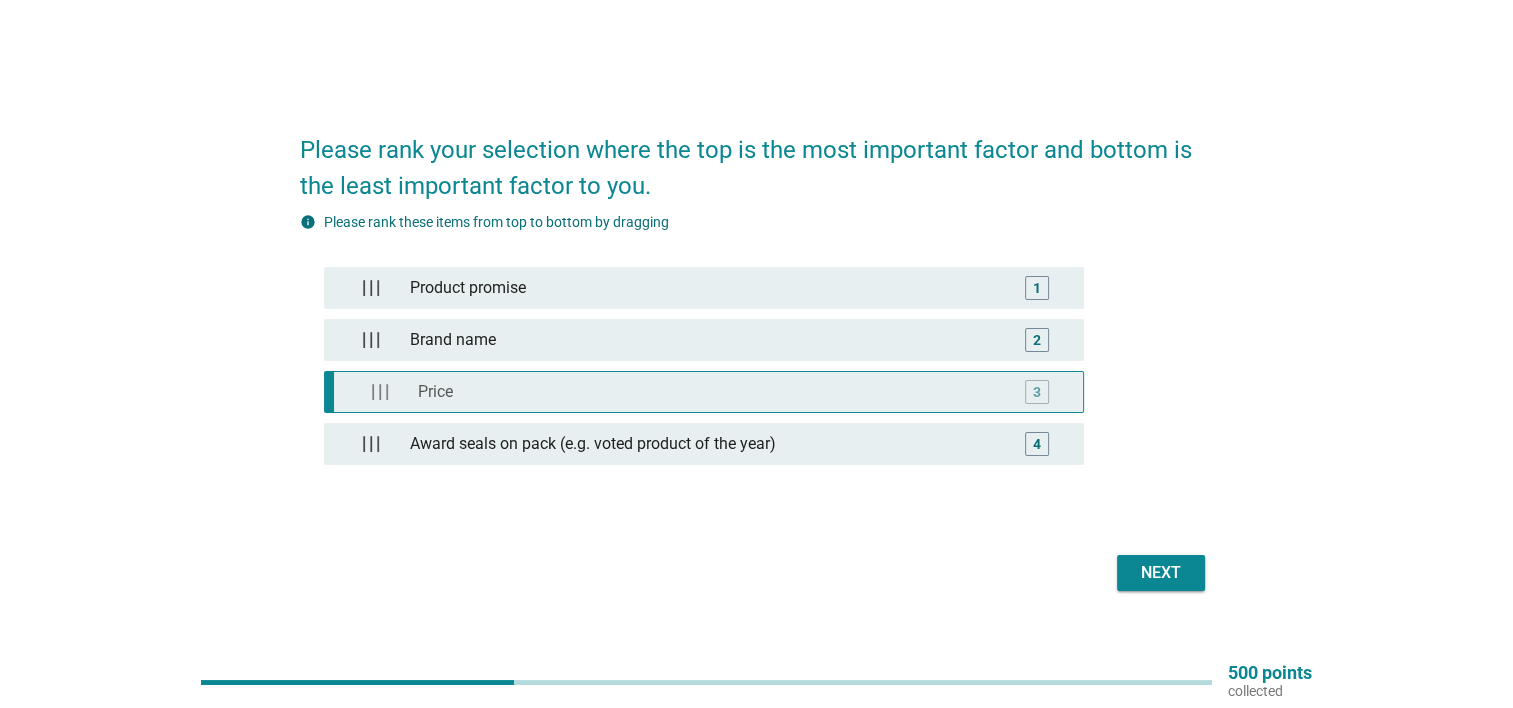 type 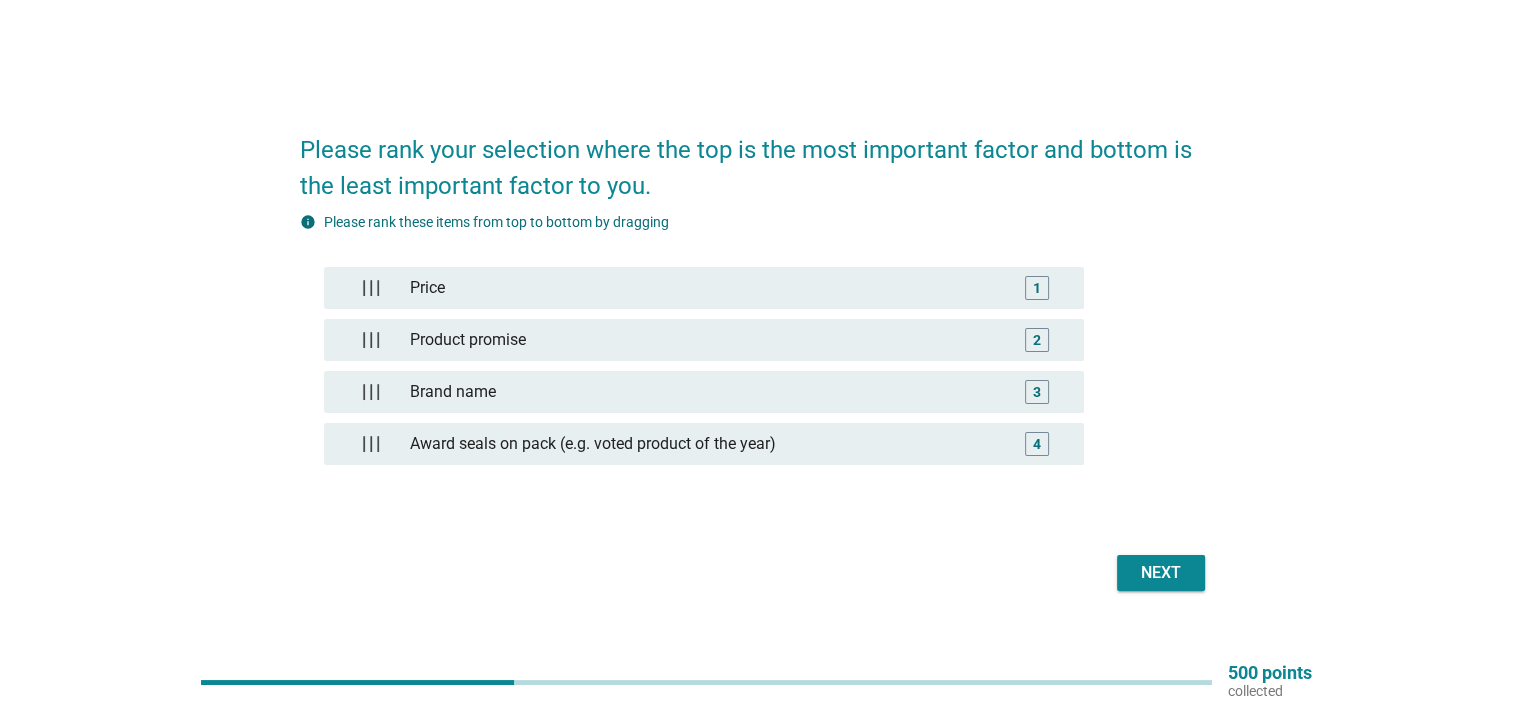 click on "Next" at bounding box center (1161, 573) 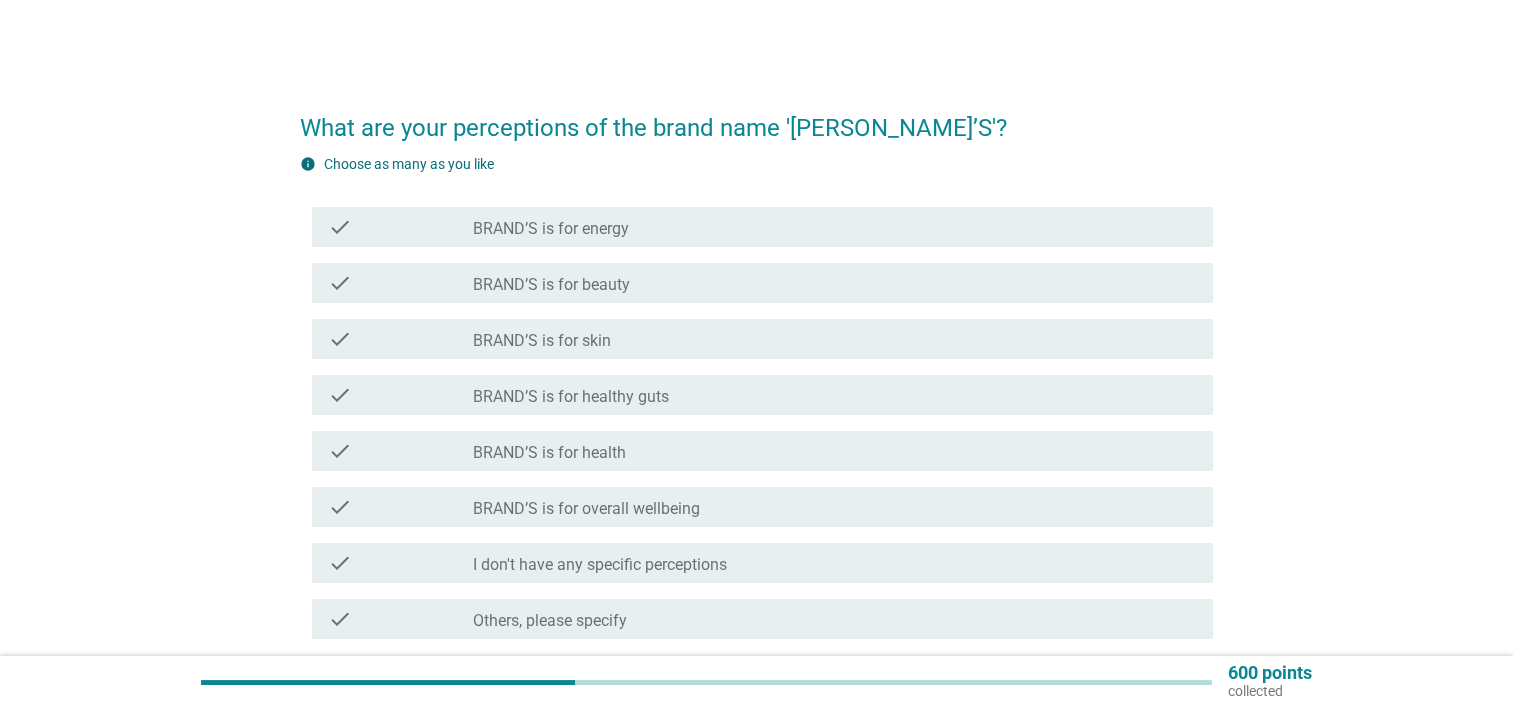 click on "check_box_outline_blank BRAND’S is for overall wellbeing" at bounding box center (835, 507) 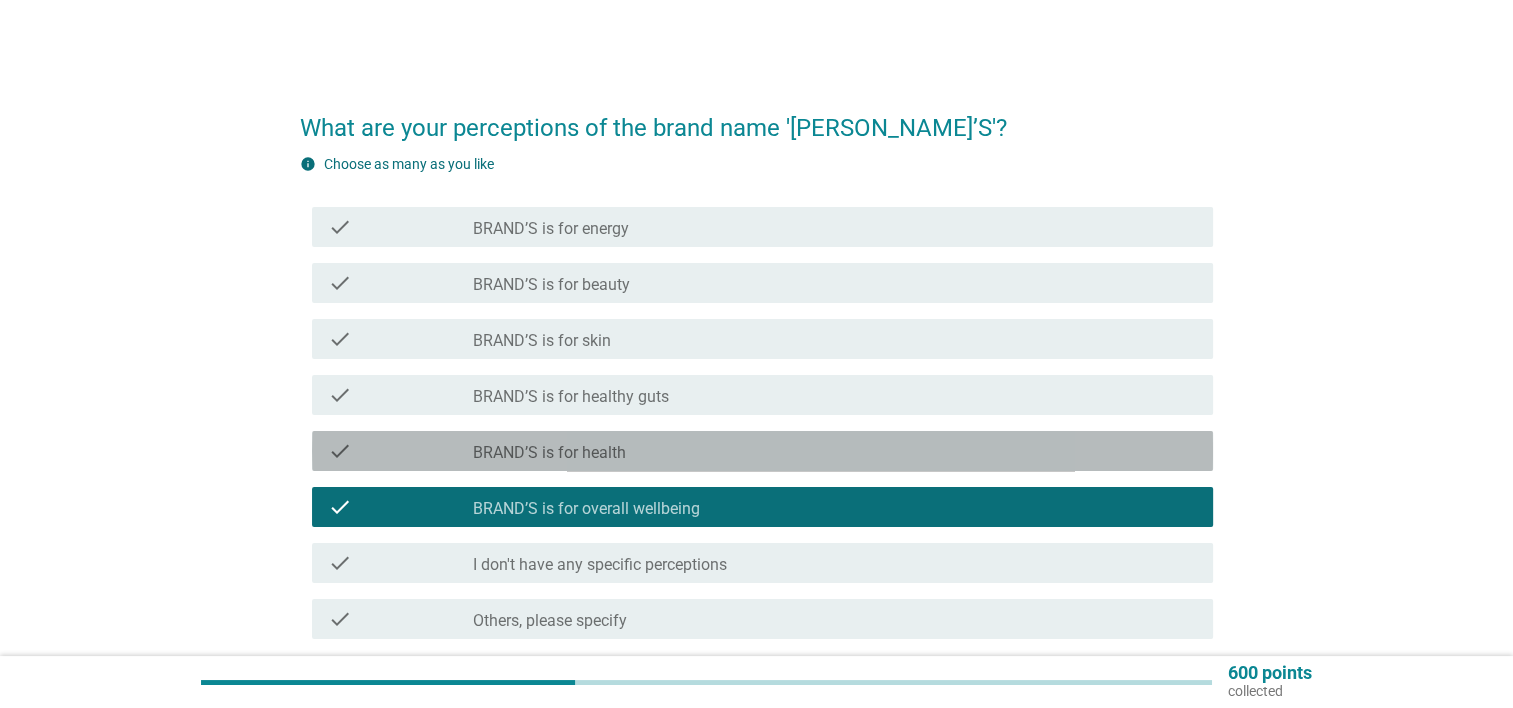 click on "check_box_outline_blank BRAND’S is for health" at bounding box center (835, 451) 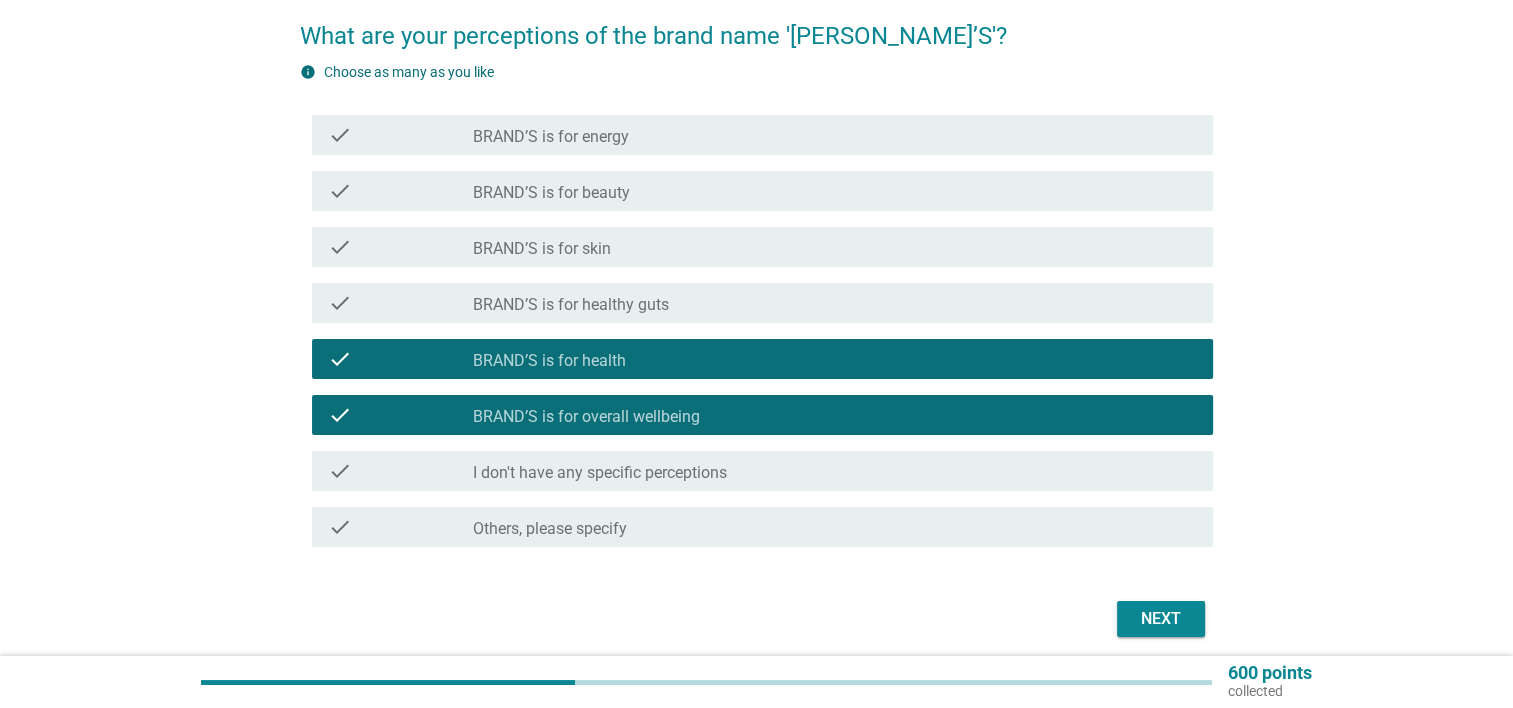 scroll, scrollTop: 100, scrollLeft: 0, axis: vertical 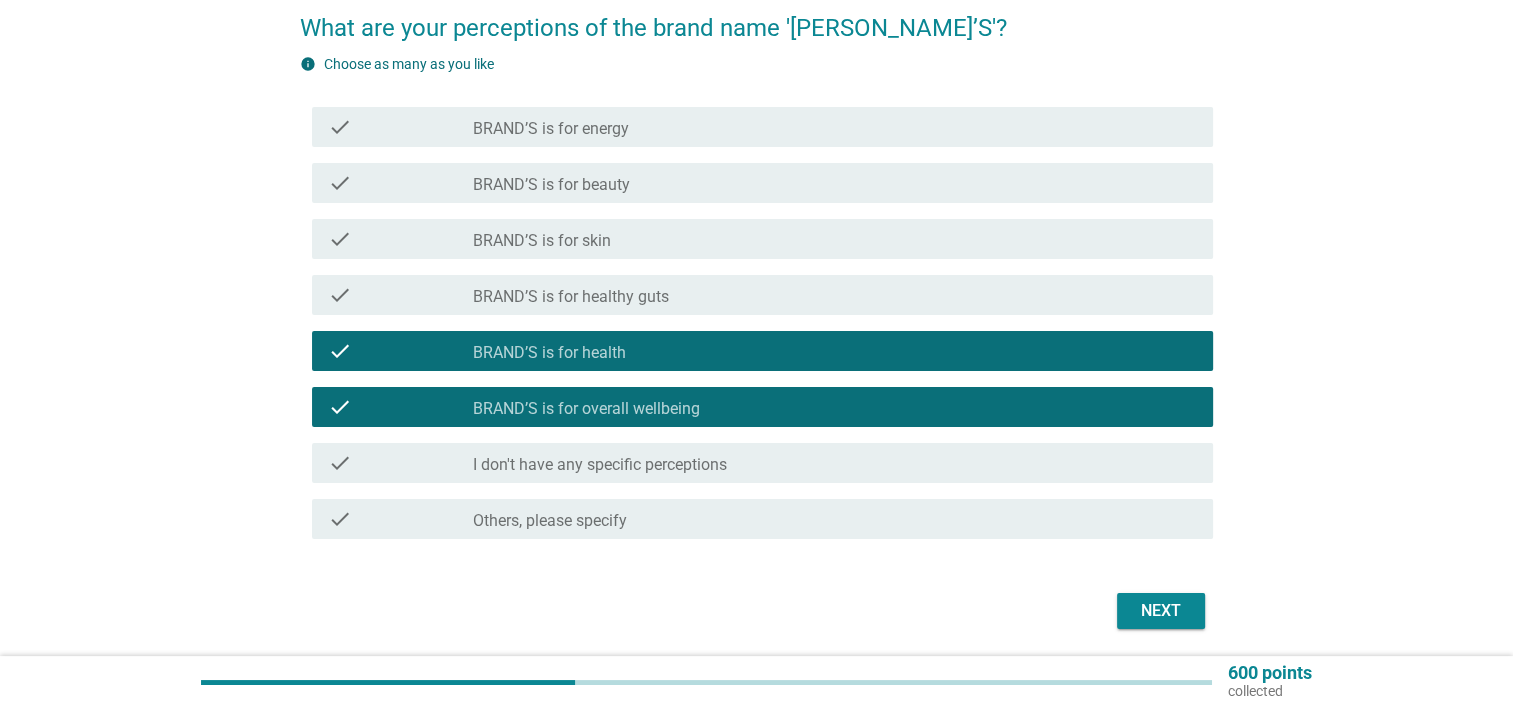click on "check_box_outline_blank BRAND’S is for energy" at bounding box center (835, 127) 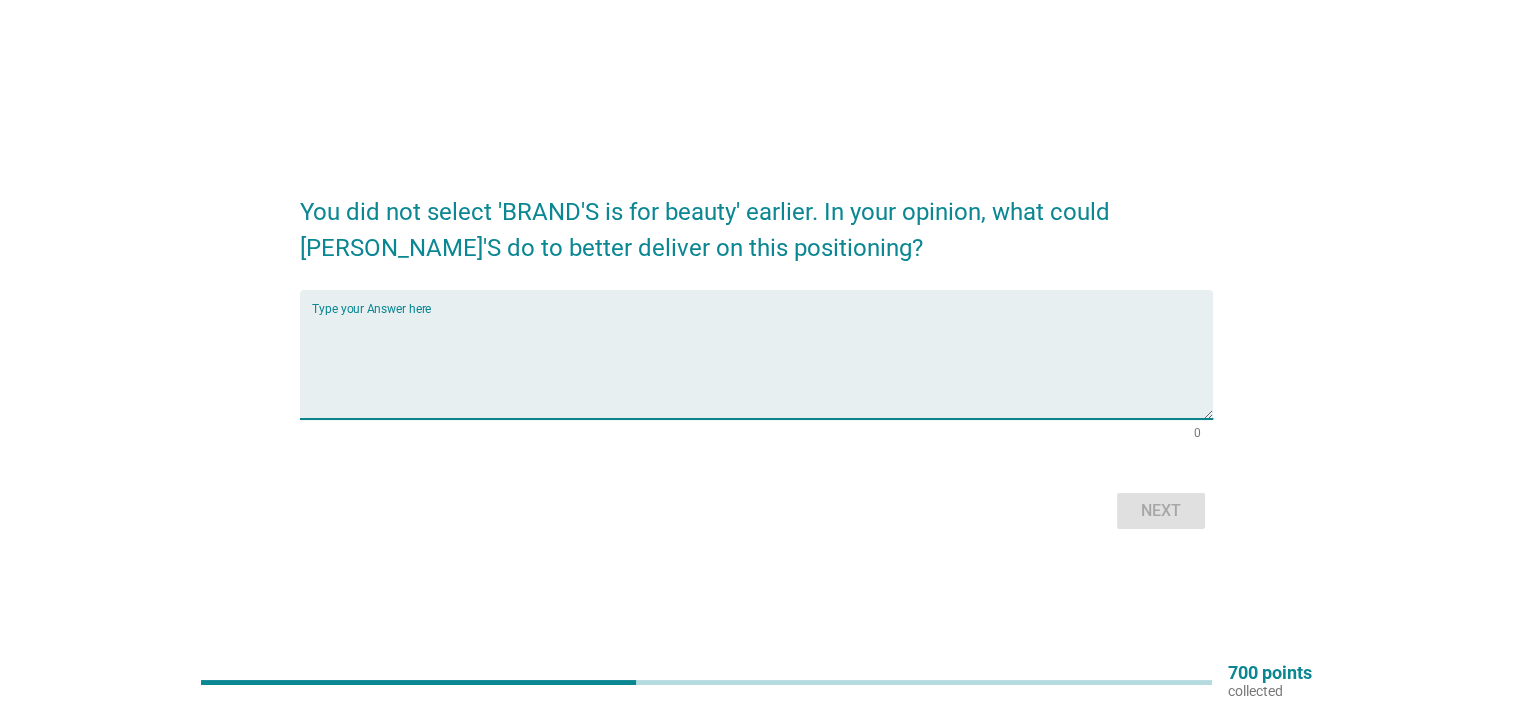 click at bounding box center [762, 366] 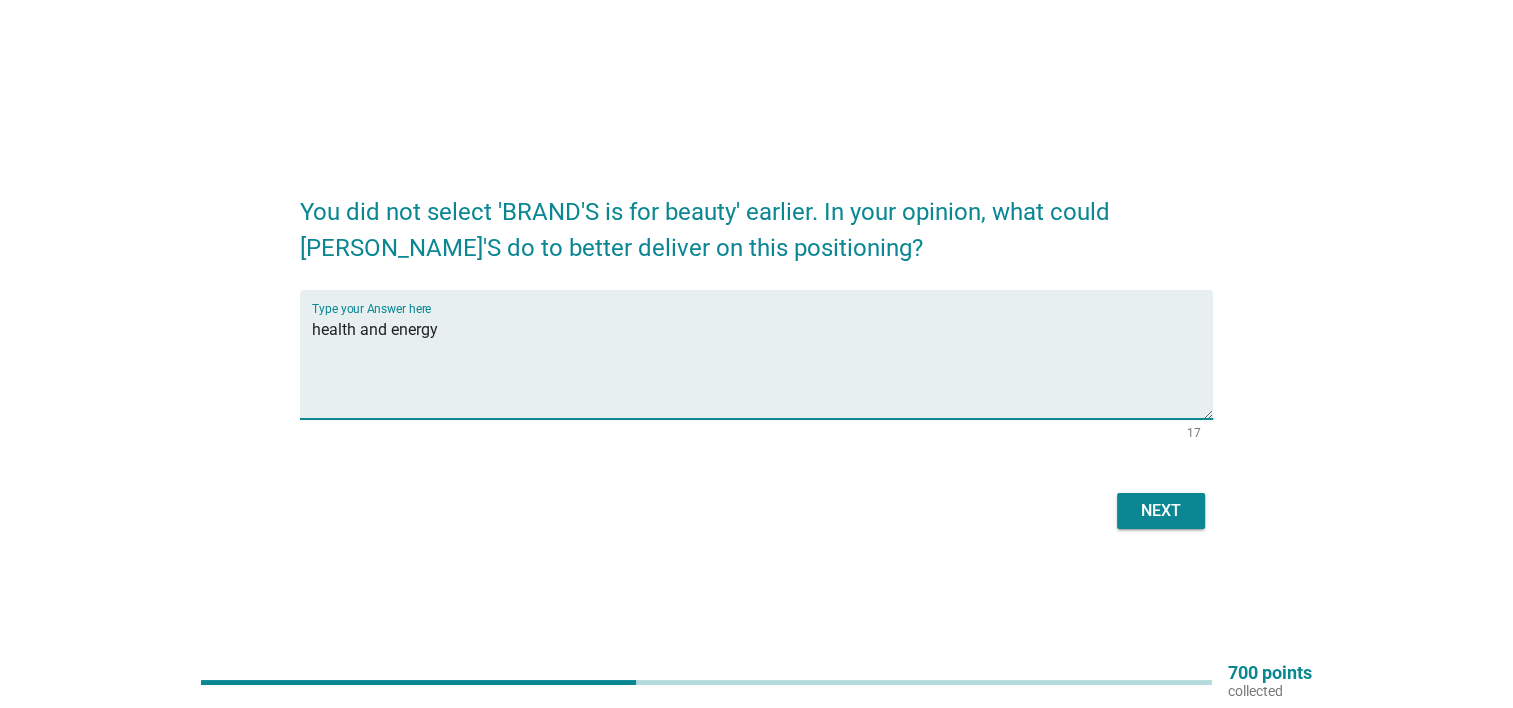 type on "health and energy" 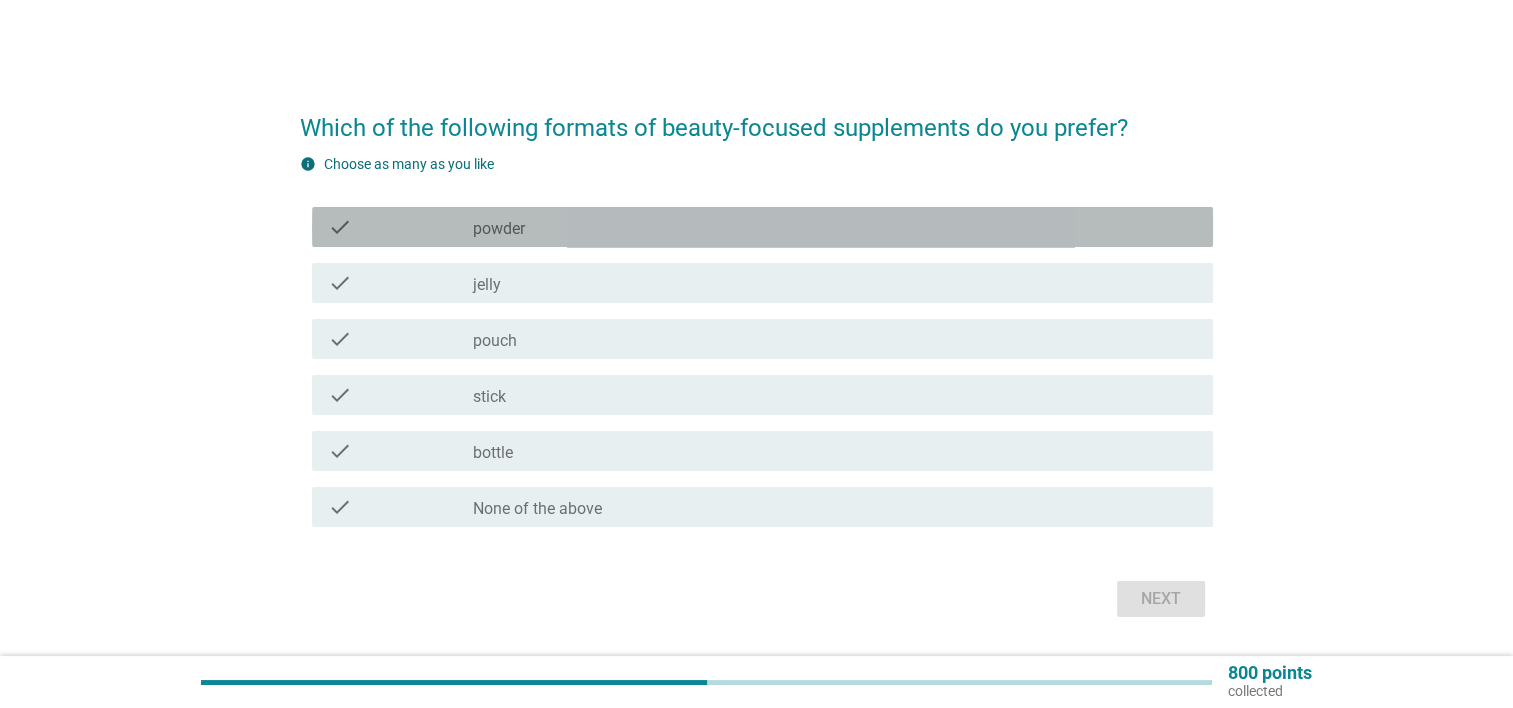 click on "powder" at bounding box center [499, 229] 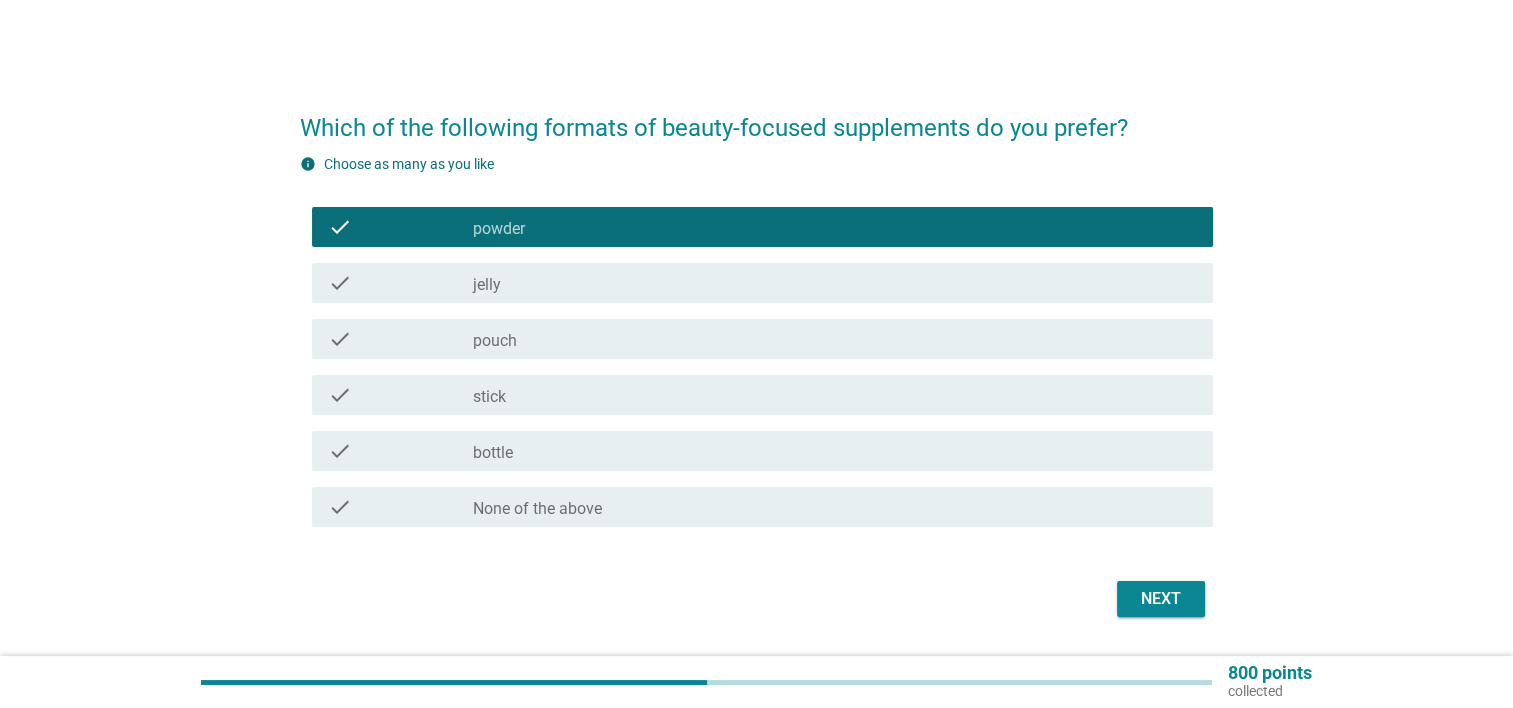 drag, startPoint x: 512, startPoint y: 464, endPoint x: 610, endPoint y: 477, distance: 98.85848 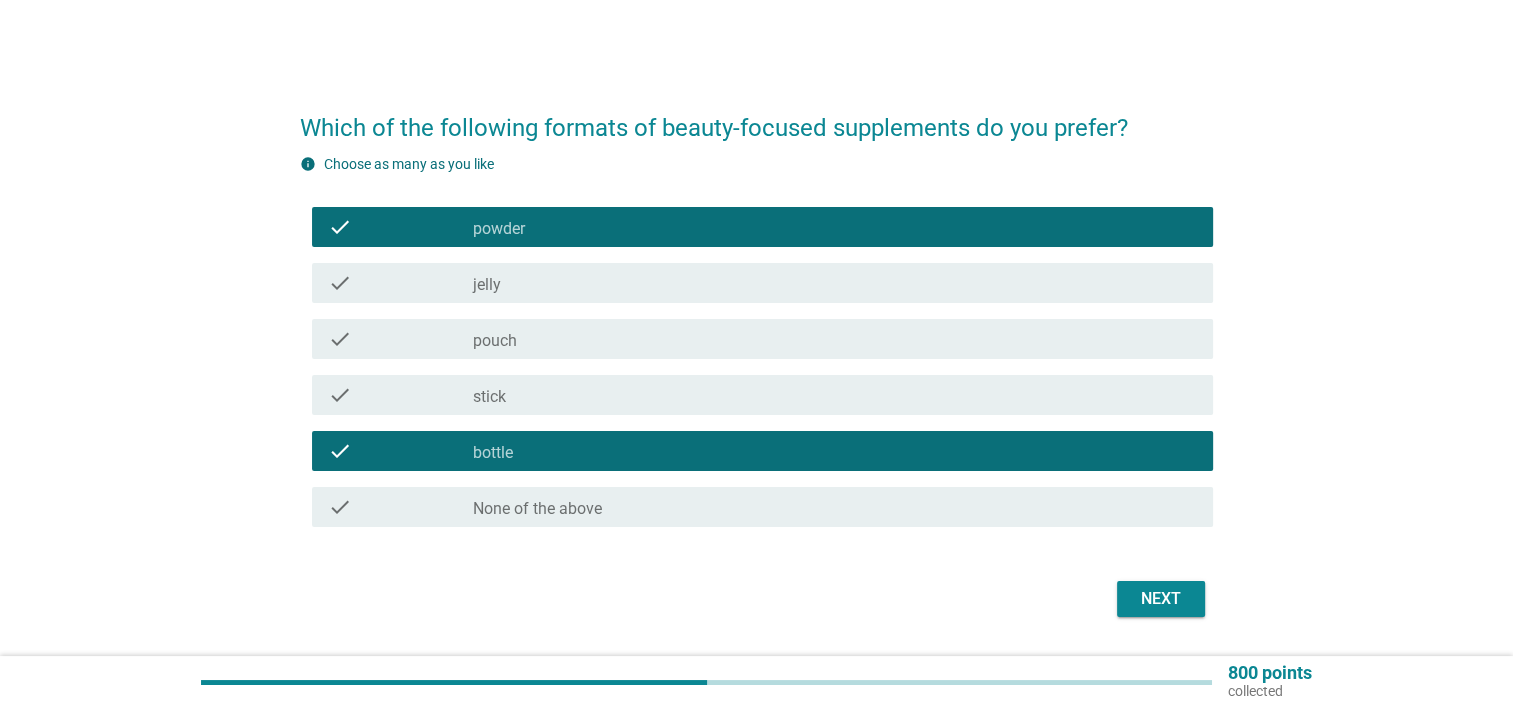 click on "Next" at bounding box center [1161, 599] 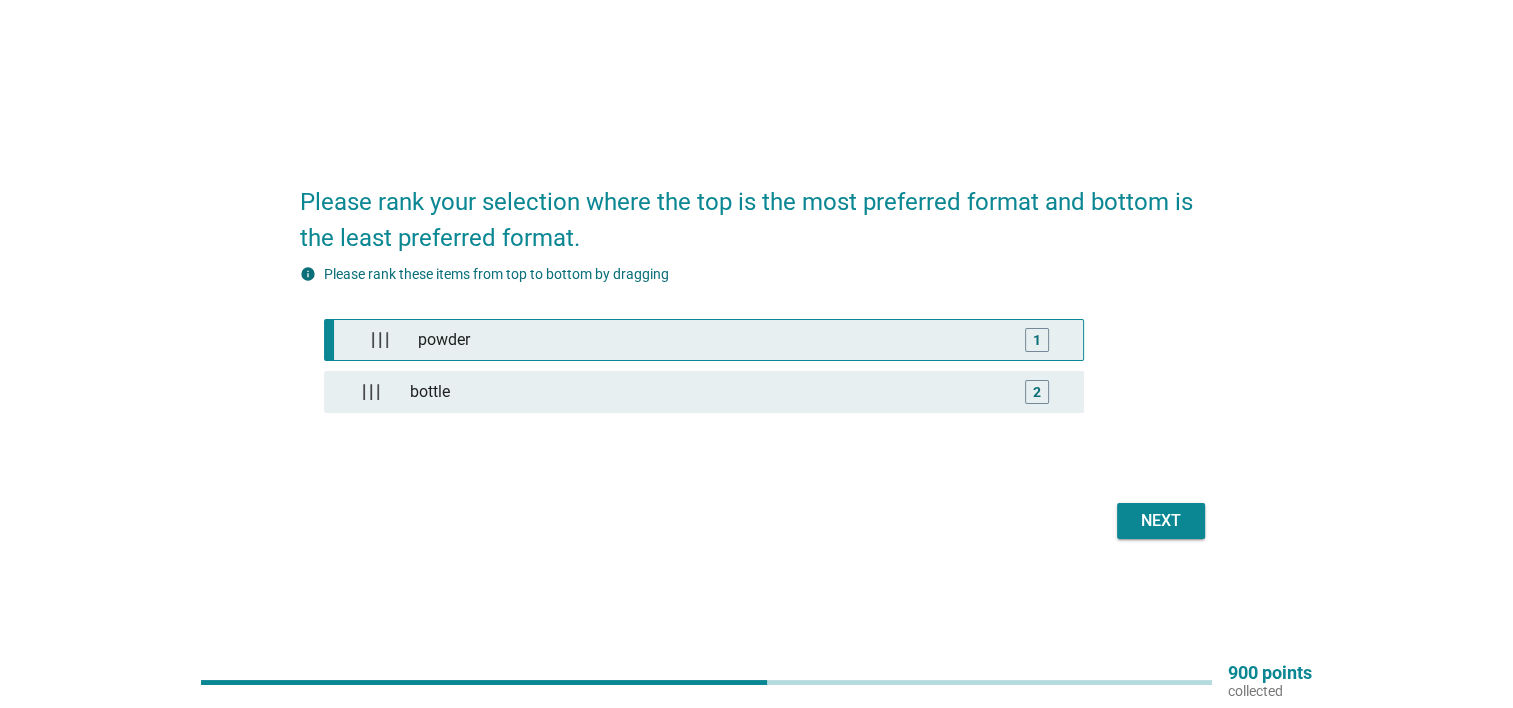 click on "powder" at bounding box center (708, 340) 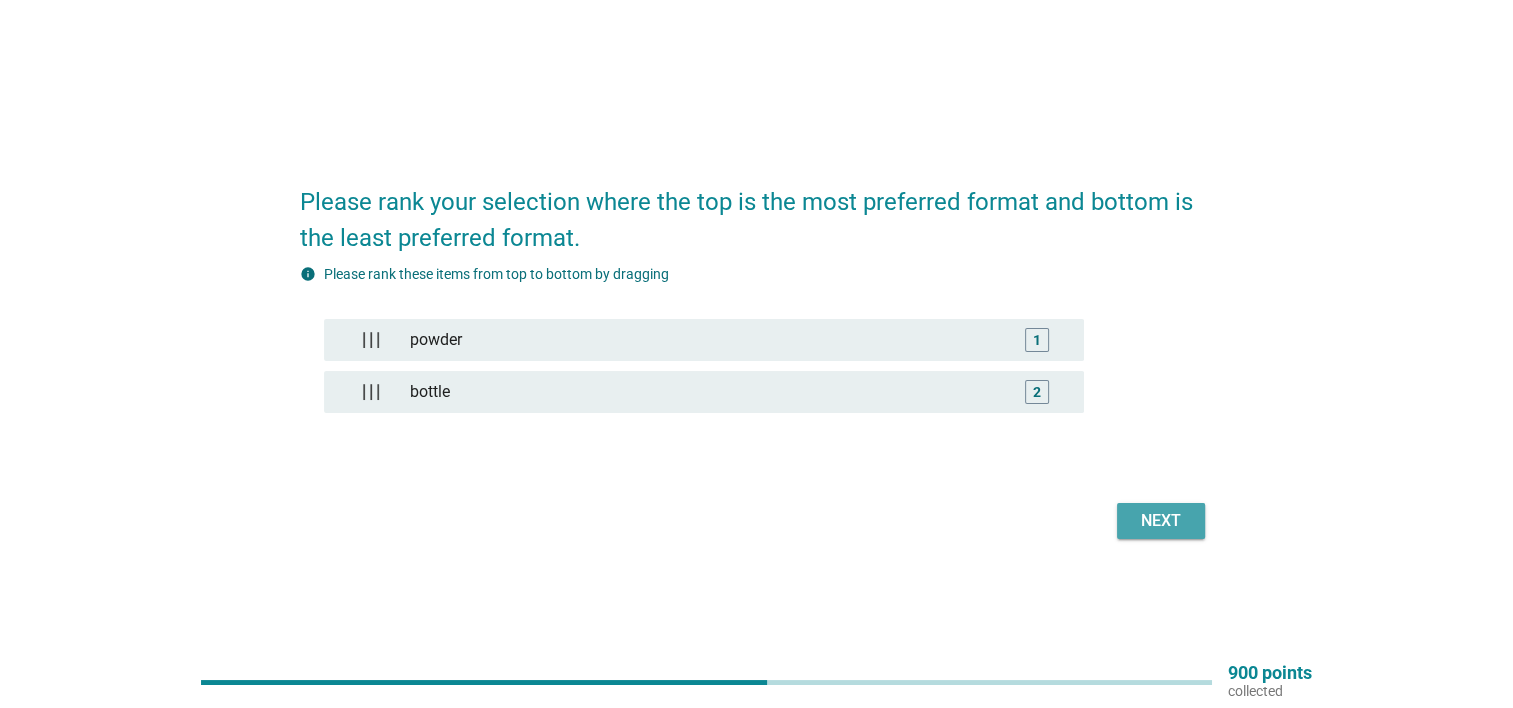 click on "Next" at bounding box center [1161, 521] 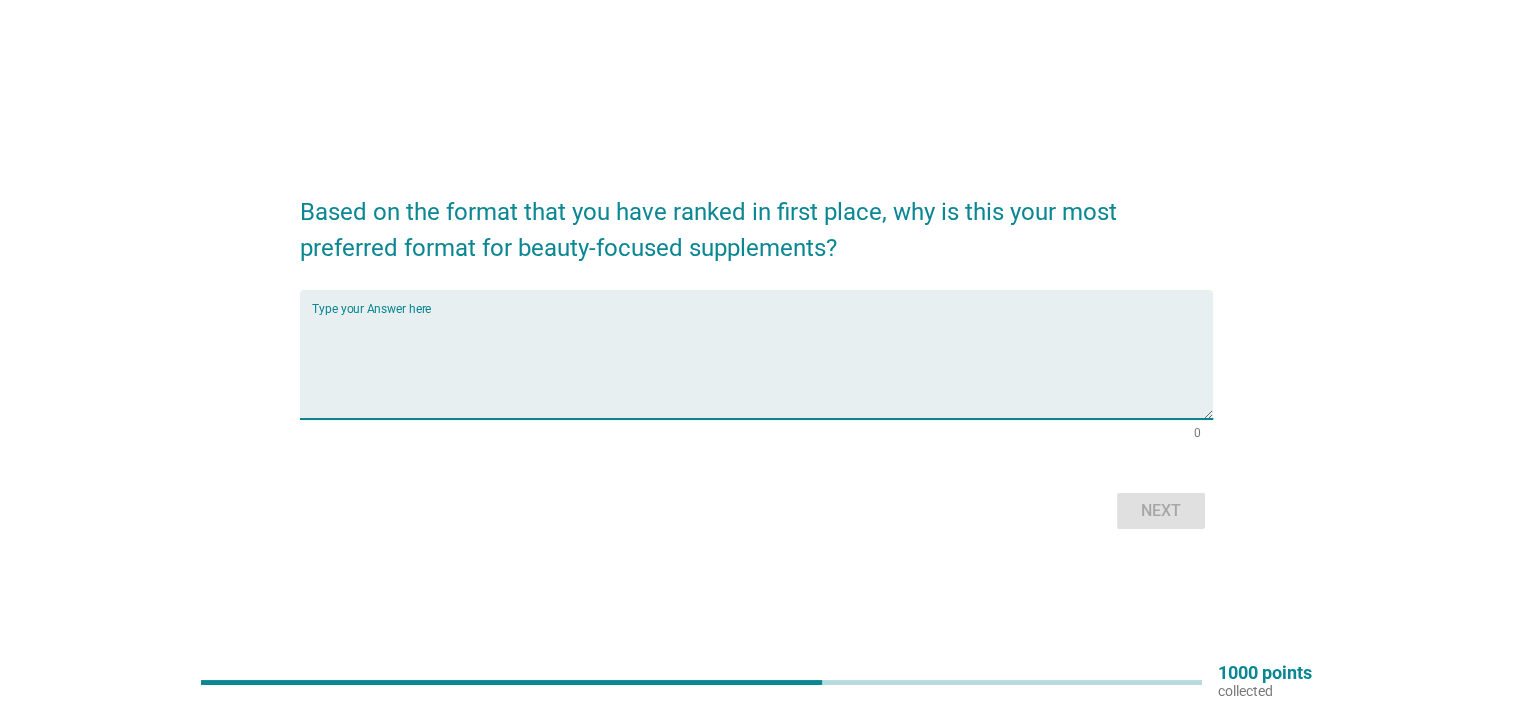 click at bounding box center (762, 366) 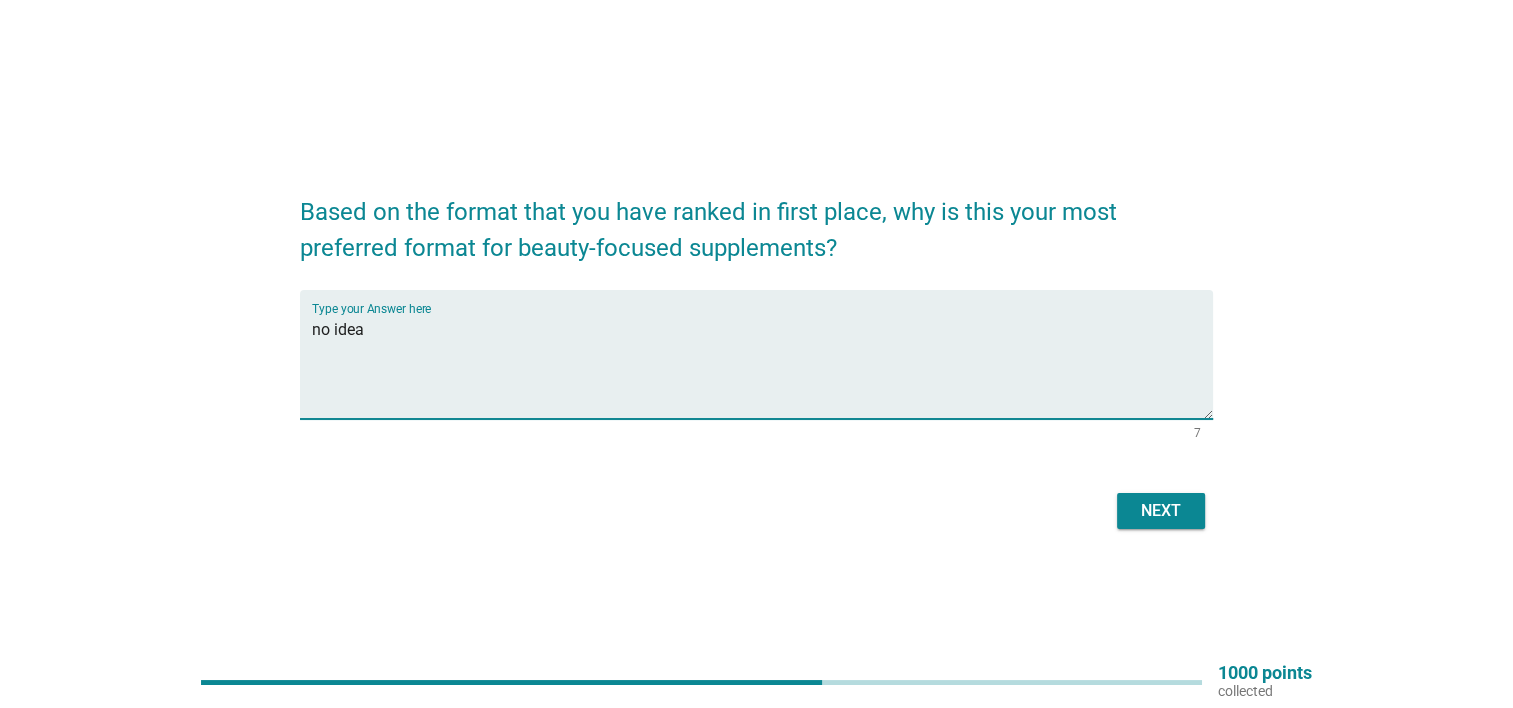 type on "no idea" 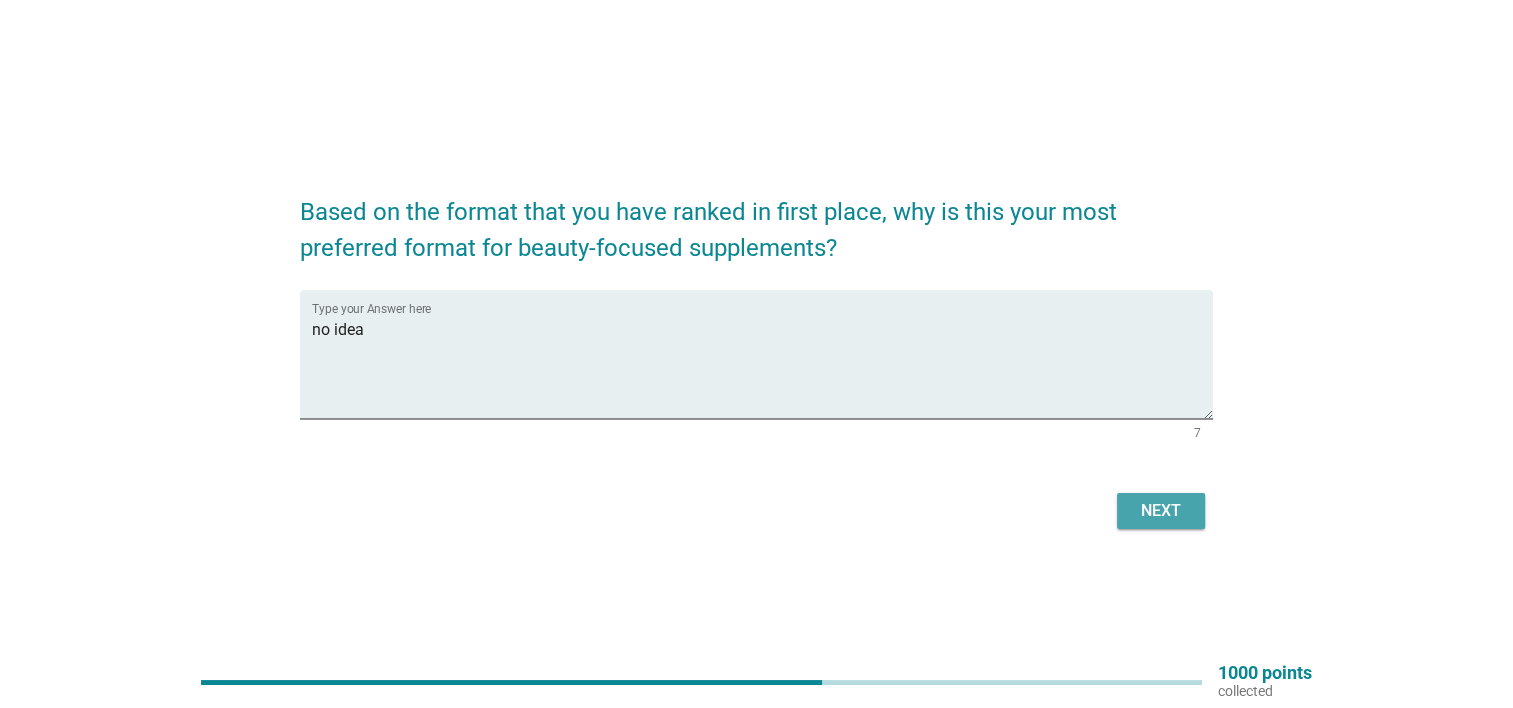 click on "Next" at bounding box center (1161, 511) 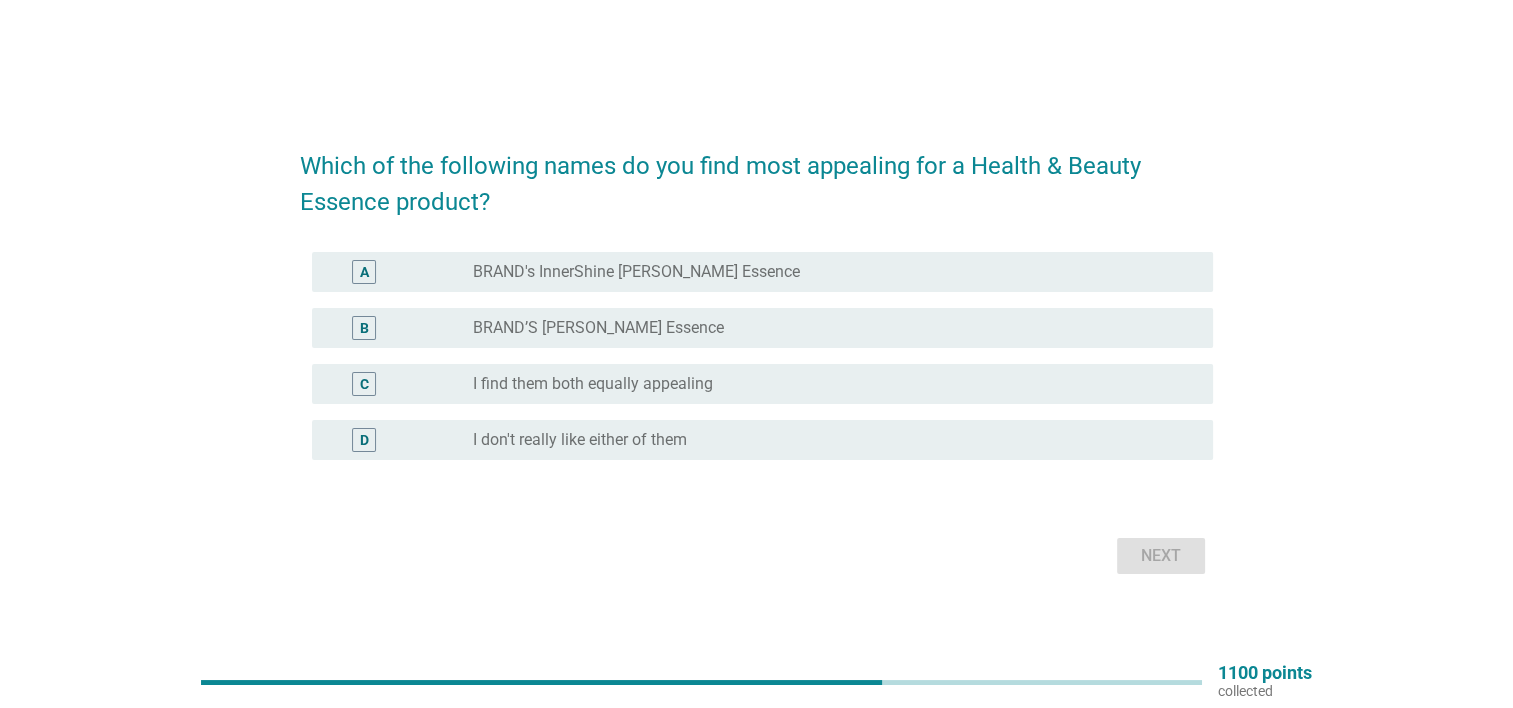 click on "radio_button_unchecked I don't really like either of them" at bounding box center (835, 440) 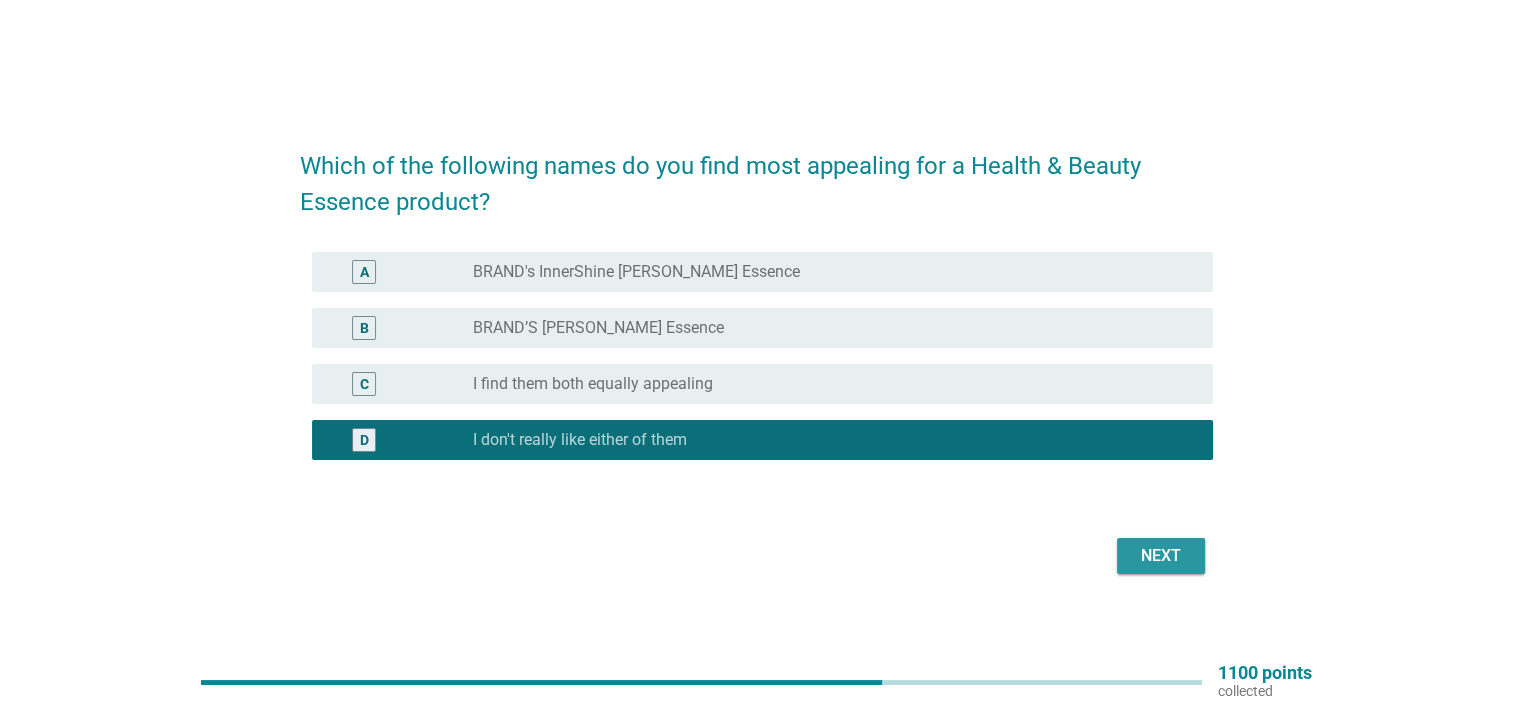 click on "Next" at bounding box center (1161, 556) 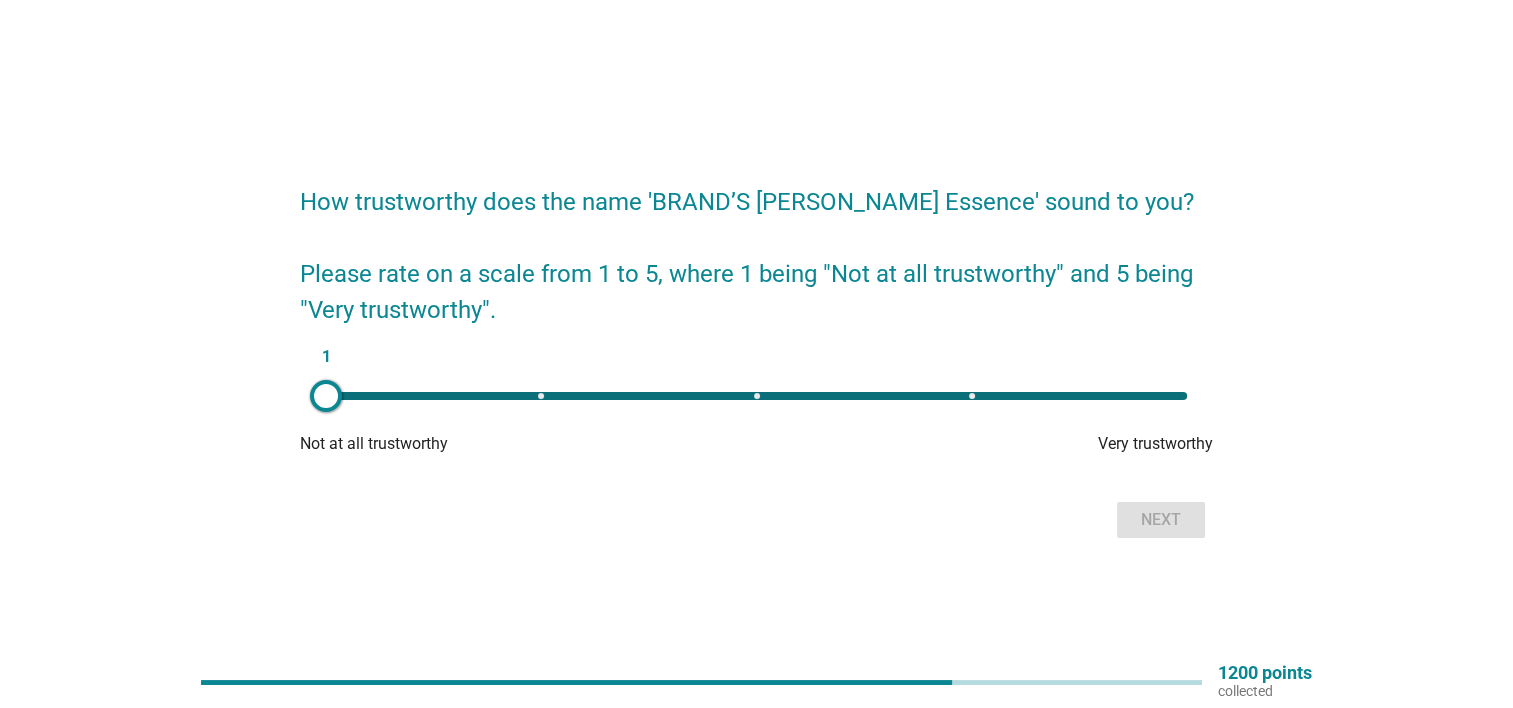drag, startPoint x: 759, startPoint y: 395, endPoint x: 875, endPoint y: 405, distance: 116.43024 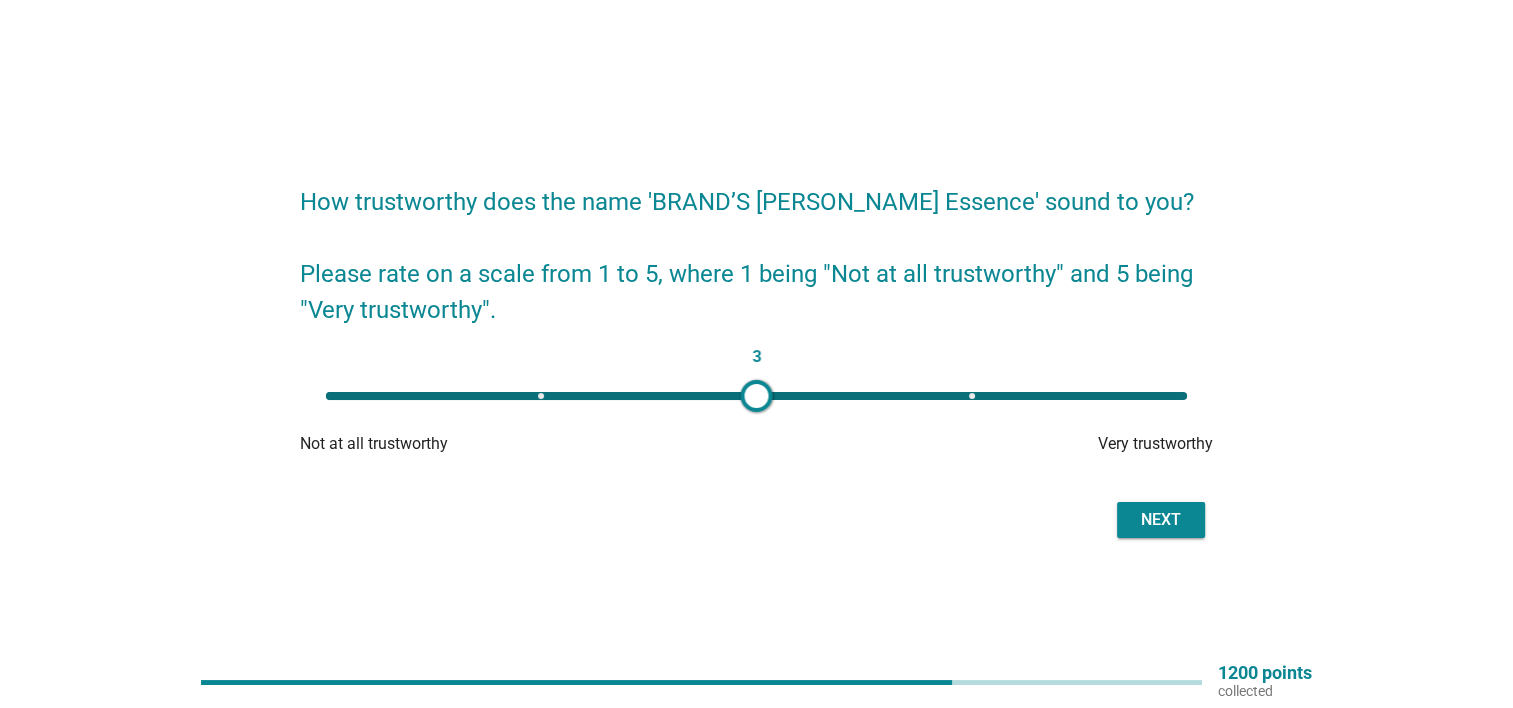 click on "3" at bounding box center [756, 396] 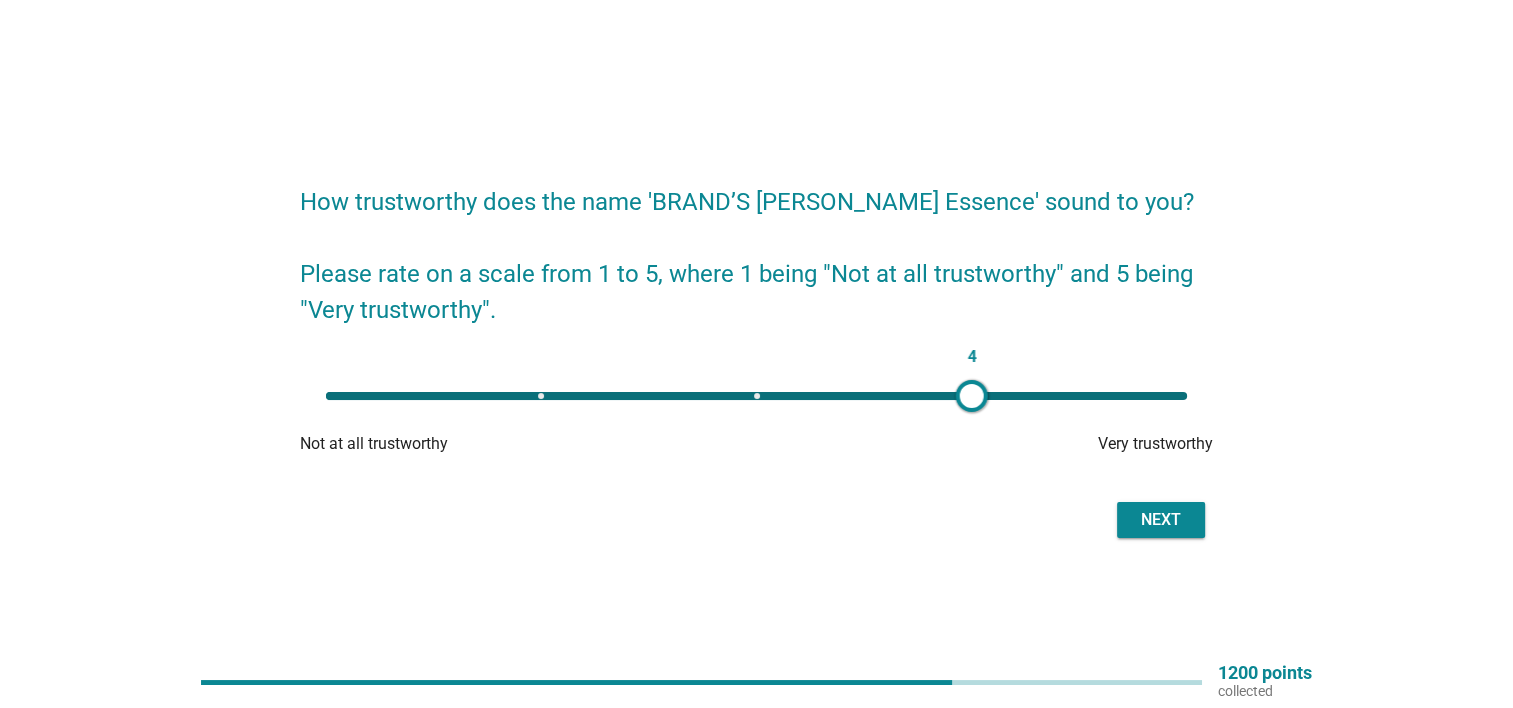 click on "Next" at bounding box center [1161, 520] 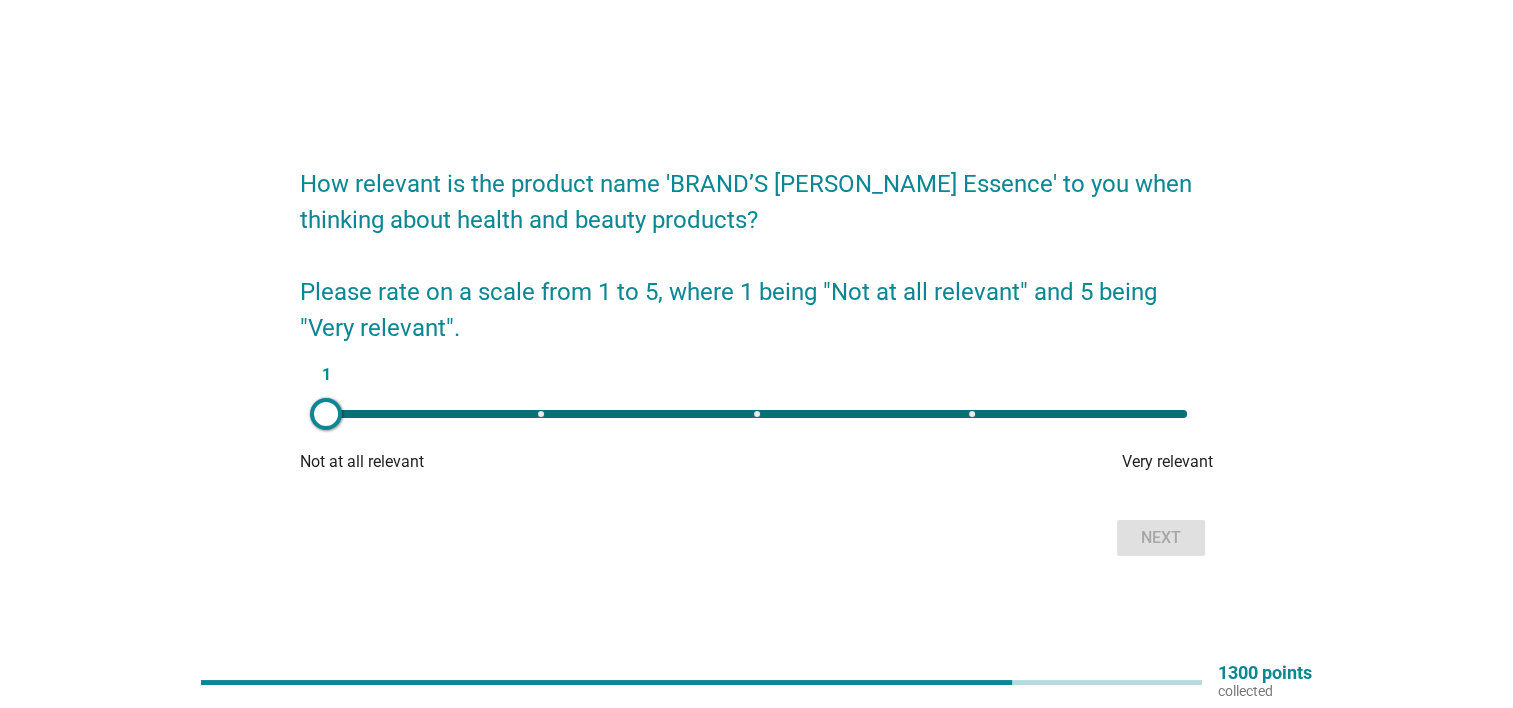 click on "1" at bounding box center (756, 414) 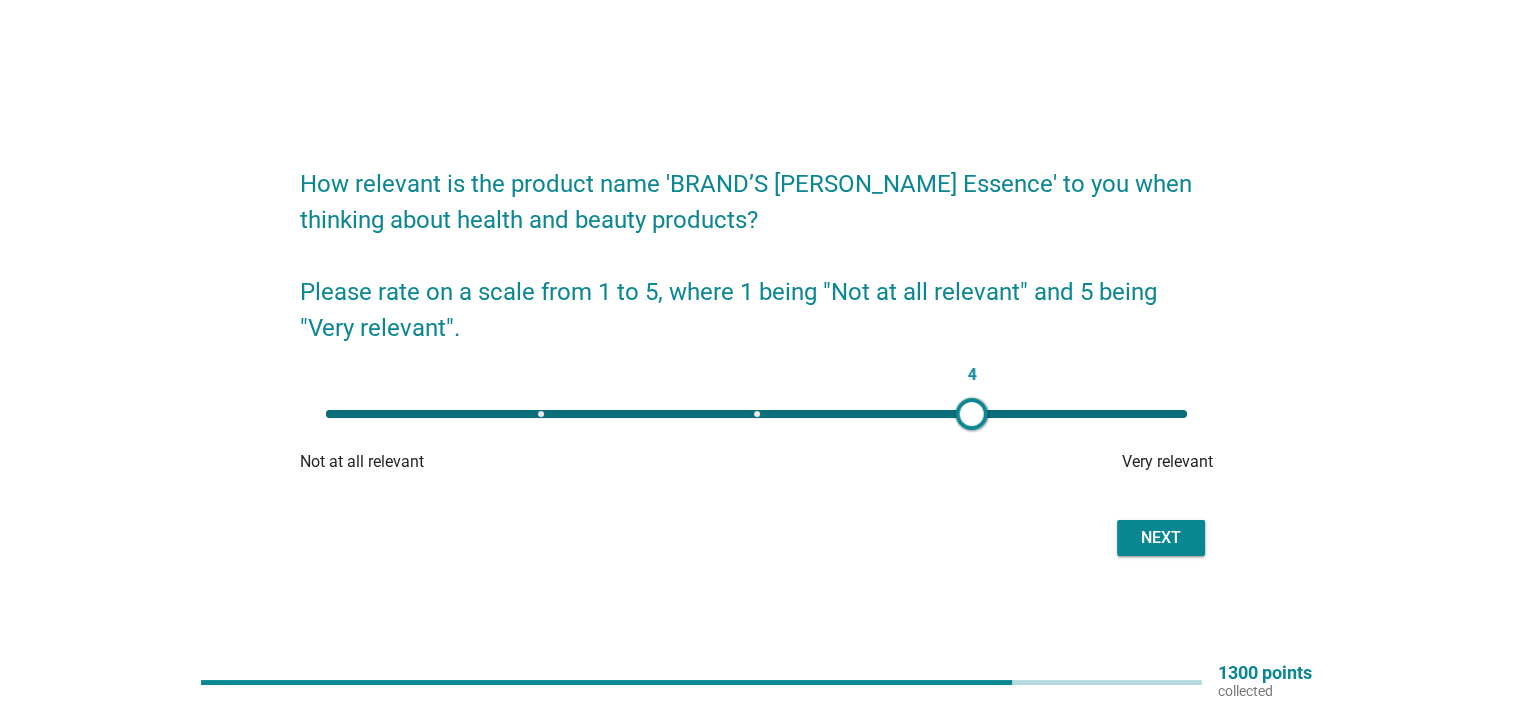 click on "Next" at bounding box center [1161, 538] 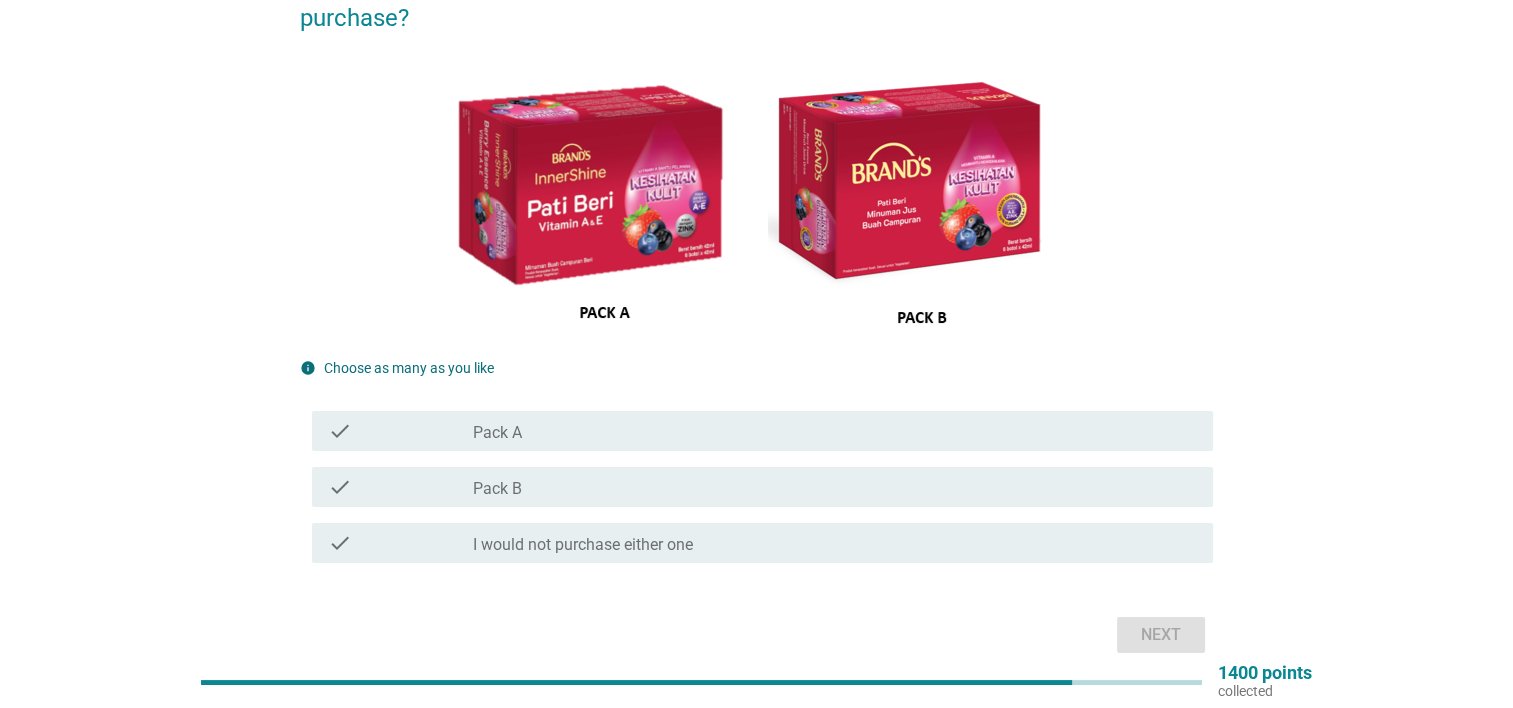 scroll, scrollTop: 139, scrollLeft: 0, axis: vertical 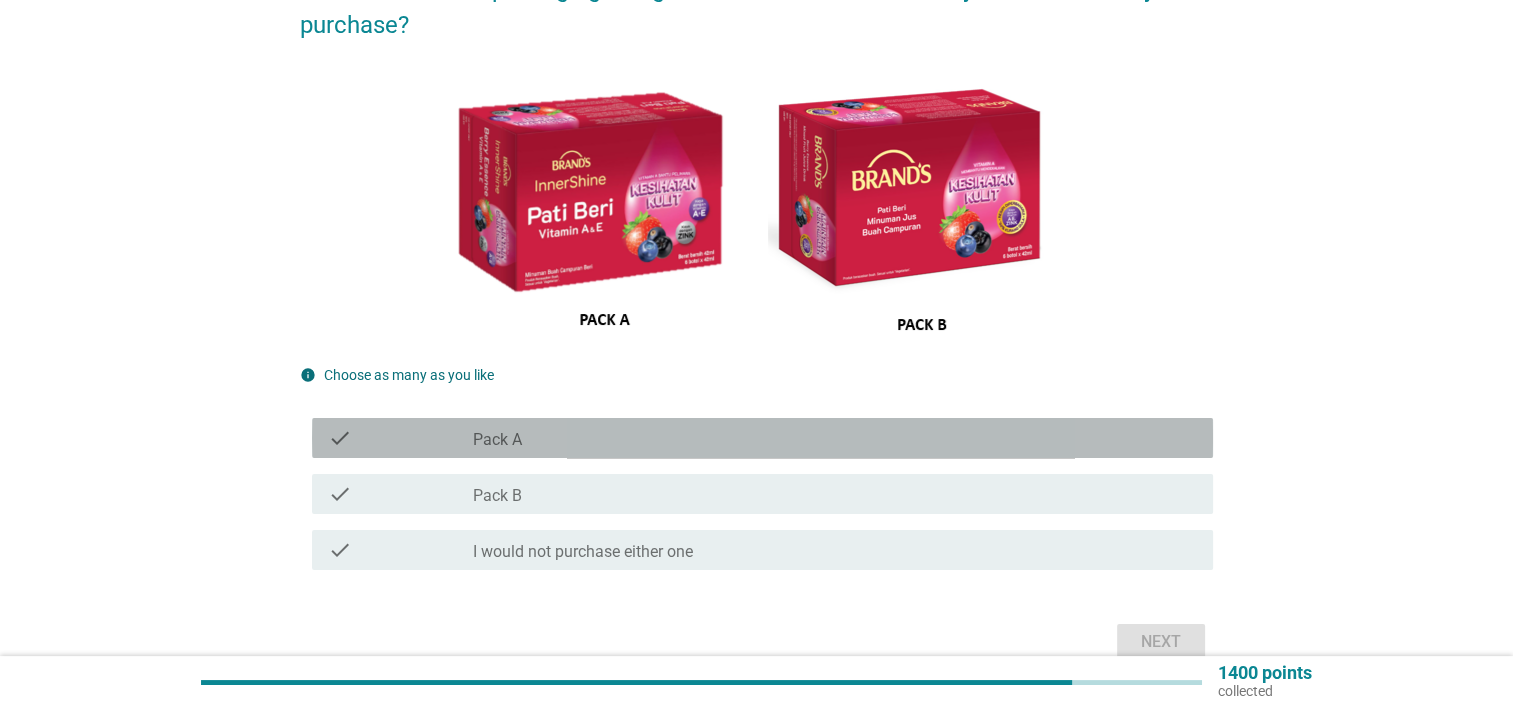 click on "check_box_outline_blank Pack A" at bounding box center [835, 438] 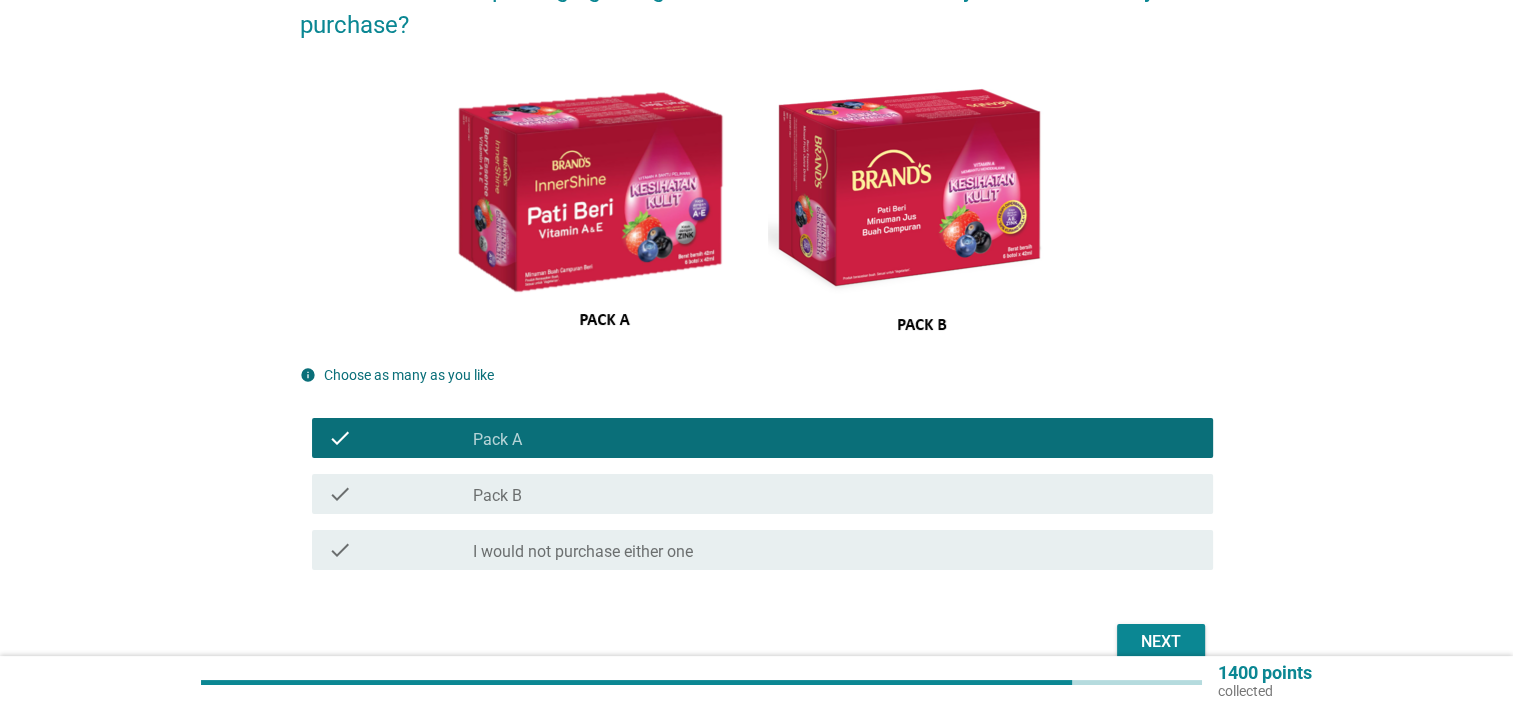 drag, startPoint x: 1164, startPoint y: 612, endPoint x: 1150, endPoint y: 626, distance: 19.79899 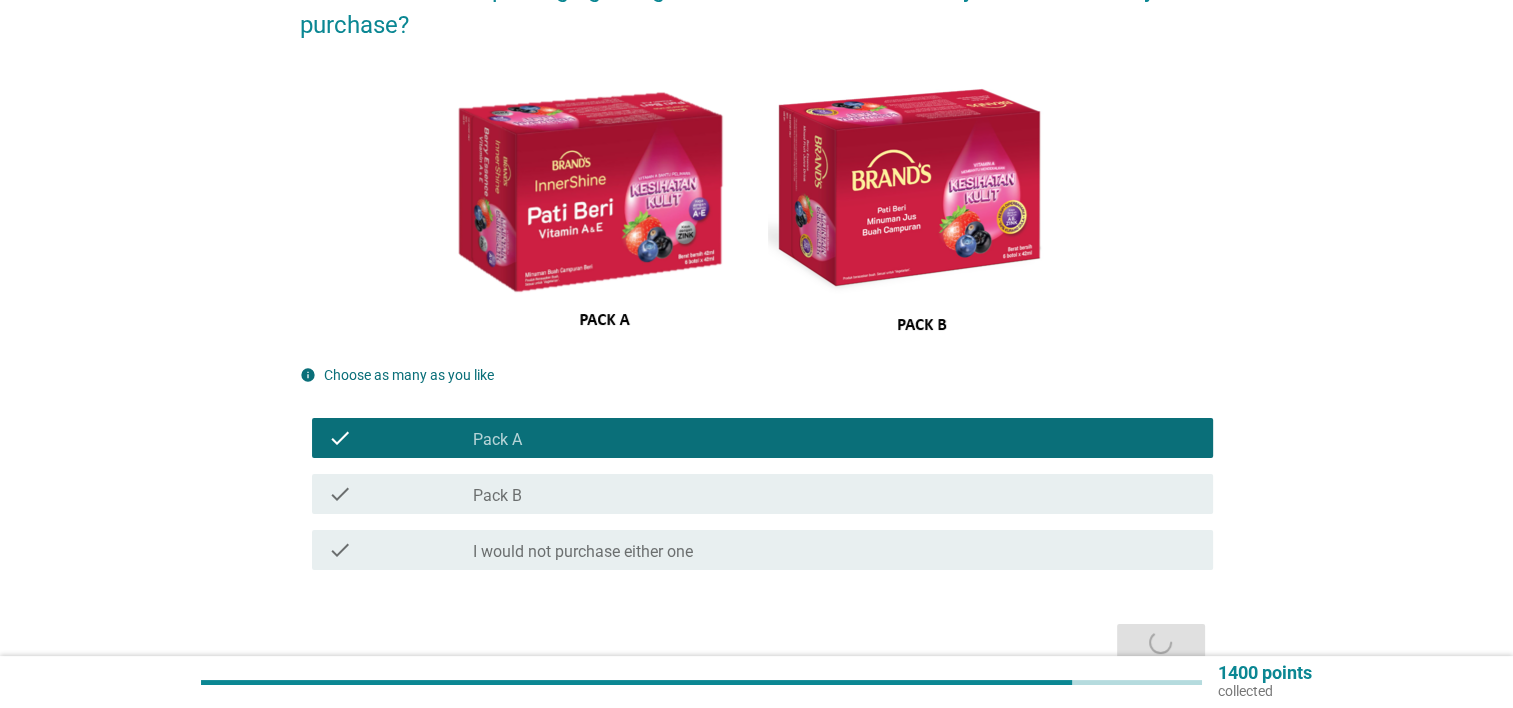scroll, scrollTop: 0, scrollLeft: 0, axis: both 